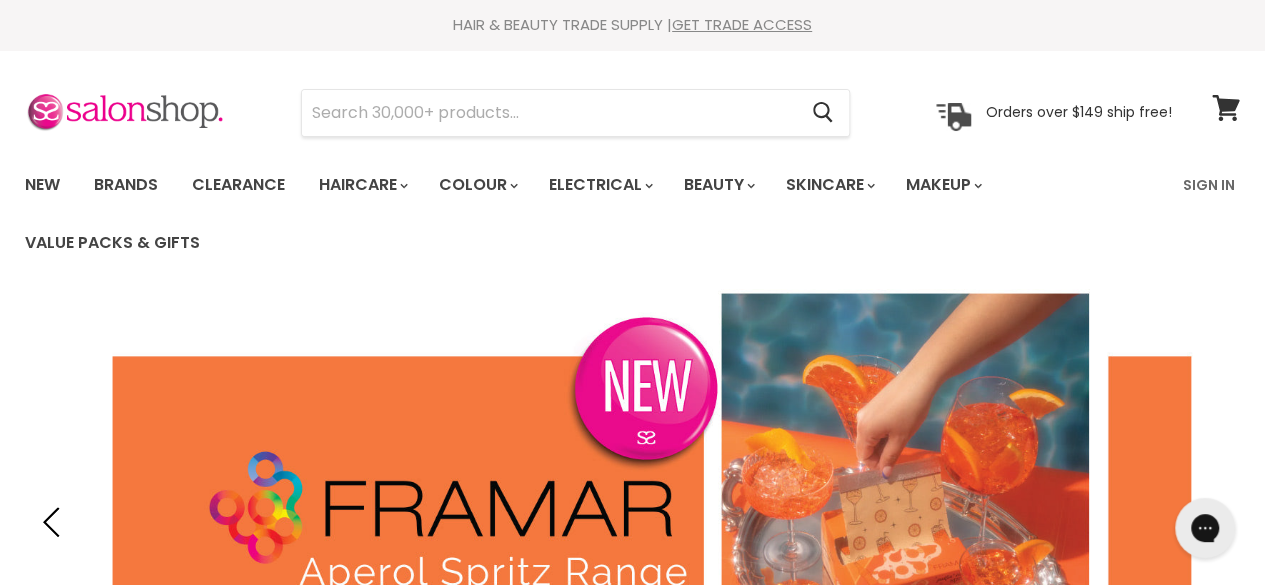 scroll, scrollTop: 0, scrollLeft: 0, axis: both 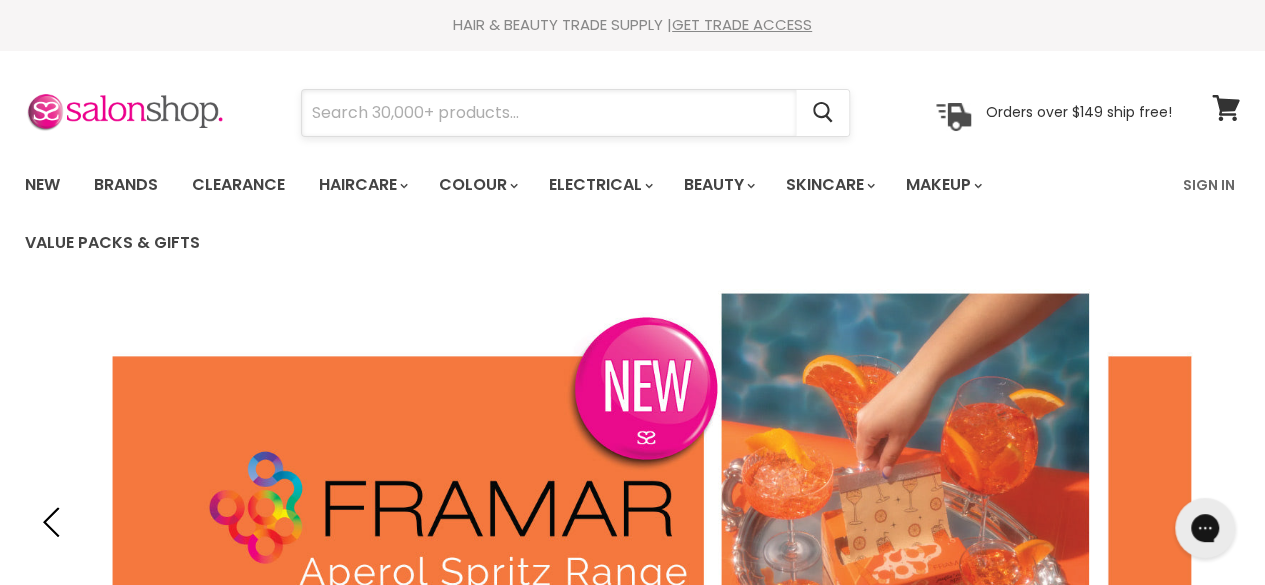 click at bounding box center (549, 113) 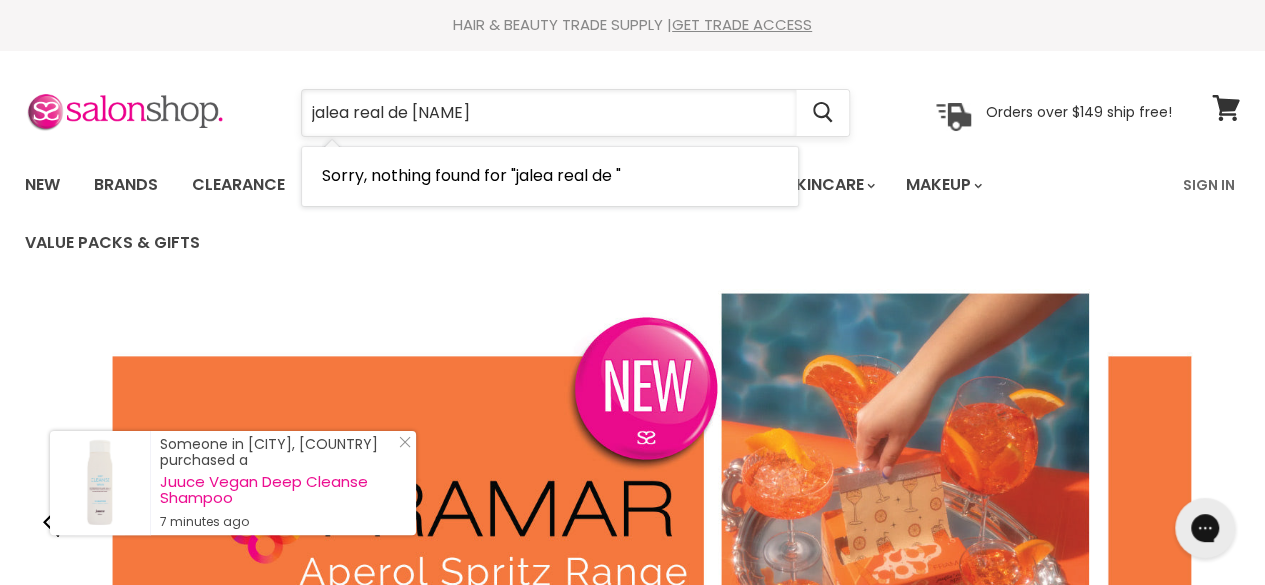 type on "jalea real de luxe" 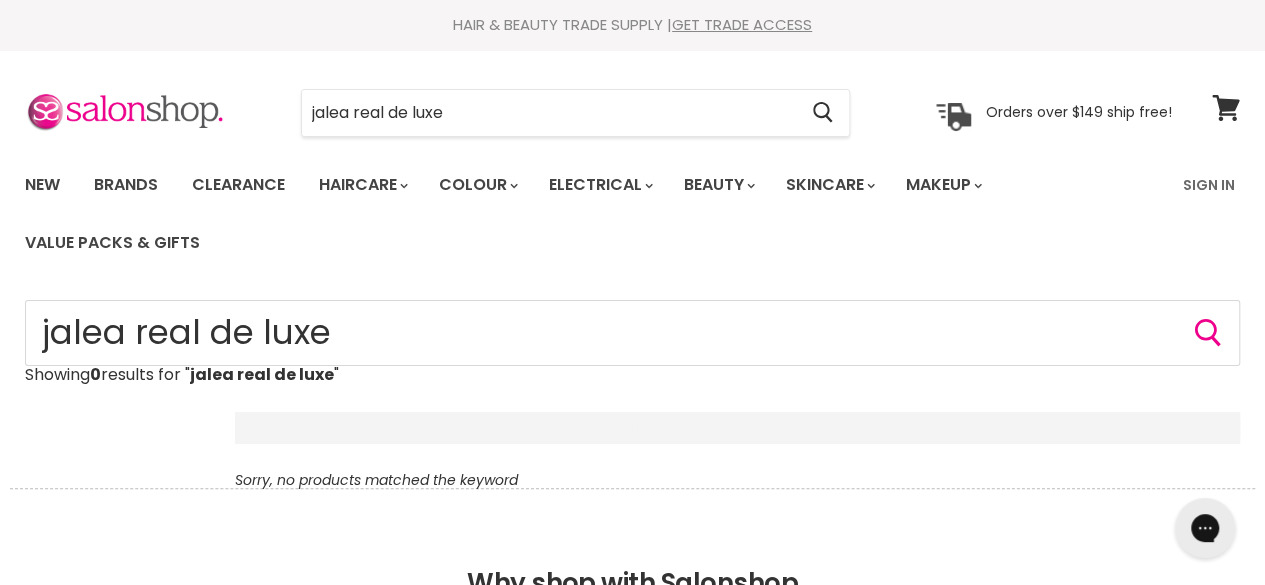 scroll, scrollTop: 0, scrollLeft: 0, axis: both 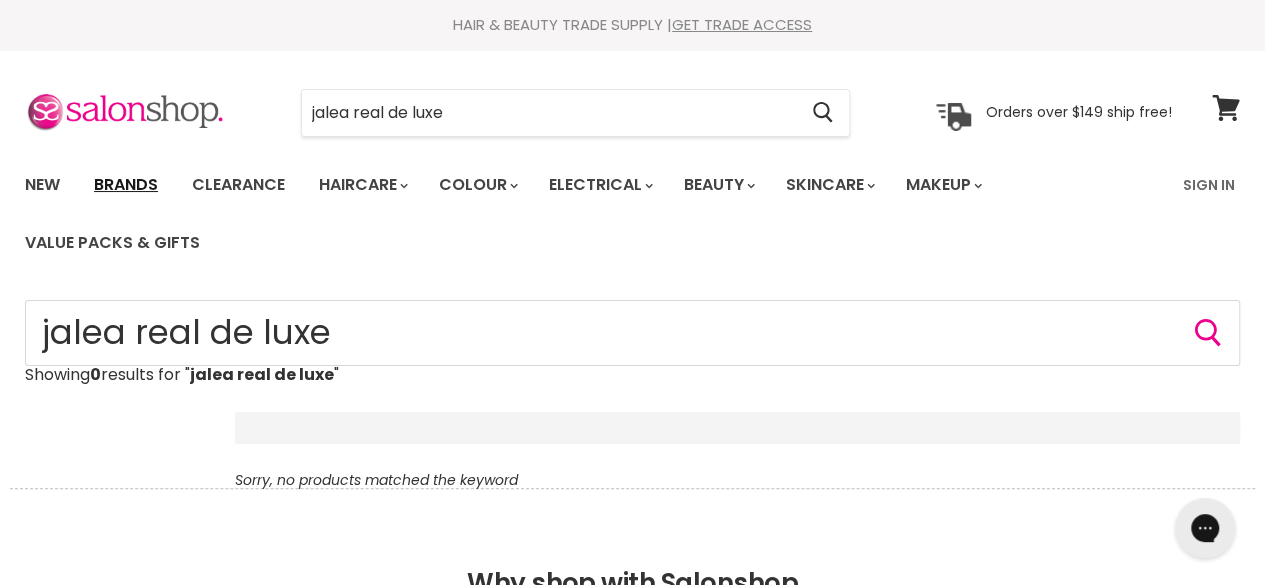 click on "Brands" at bounding box center [126, 185] 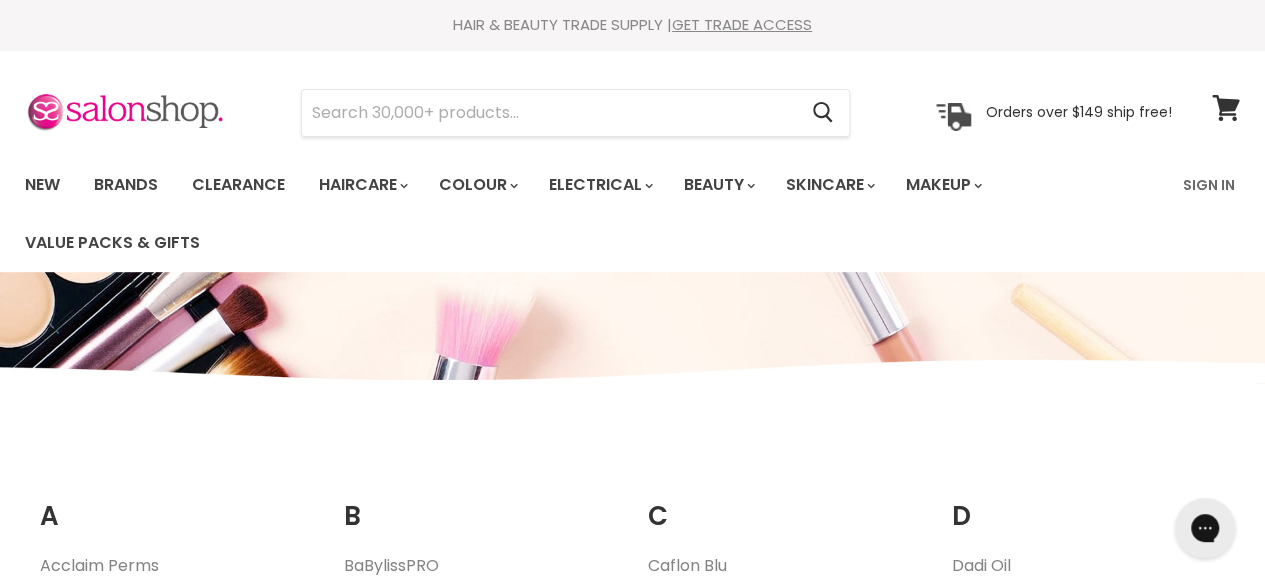 scroll, scrollTop: 0, scrollLeft: 0, axis: both 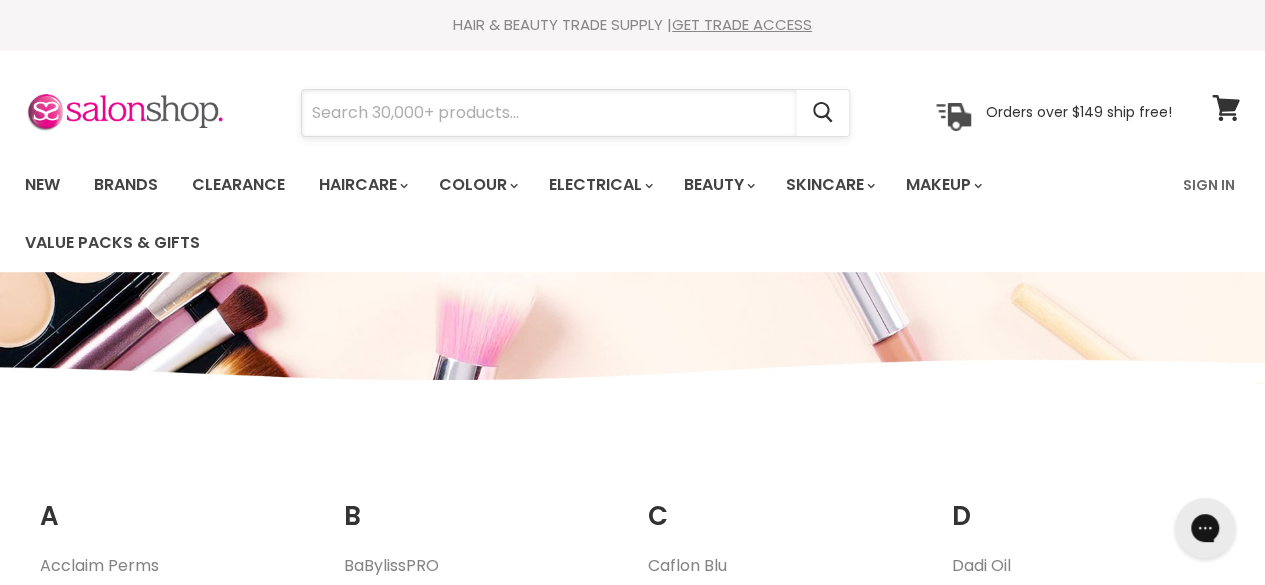 click at bounding box center (549, 113) 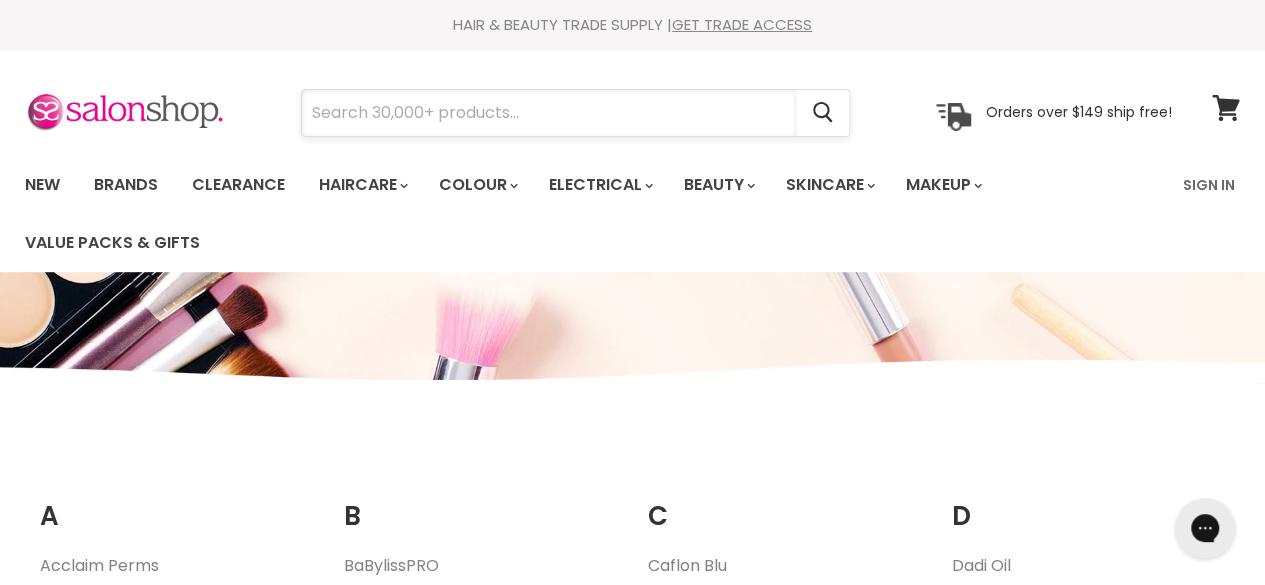 paste on "DE LUXE" 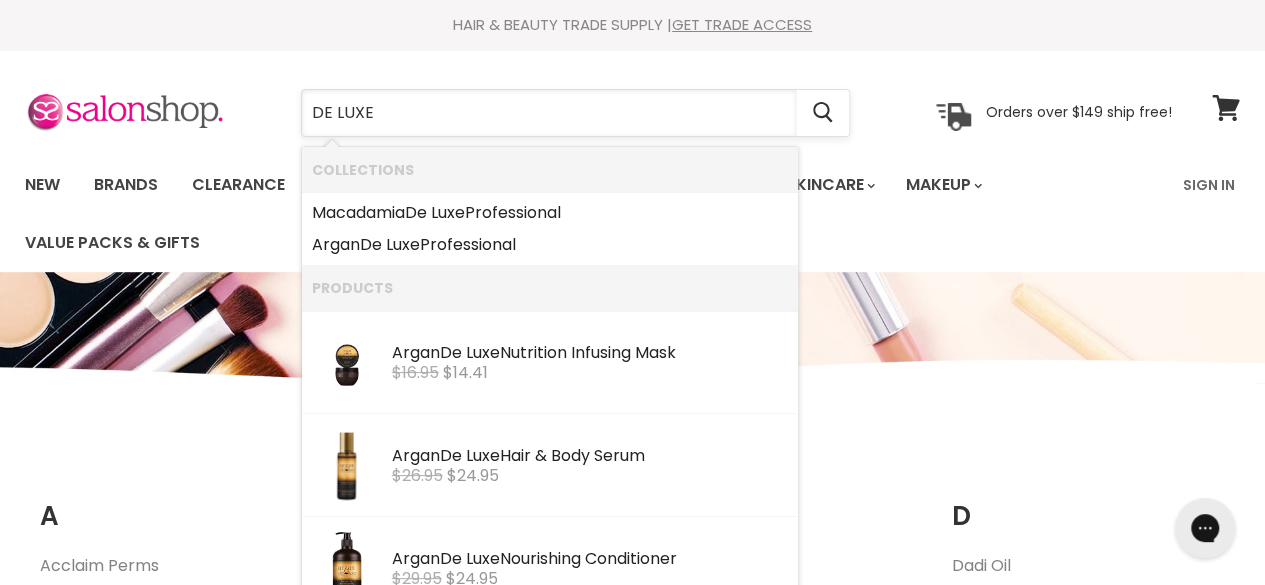 type on "DE LUXE" 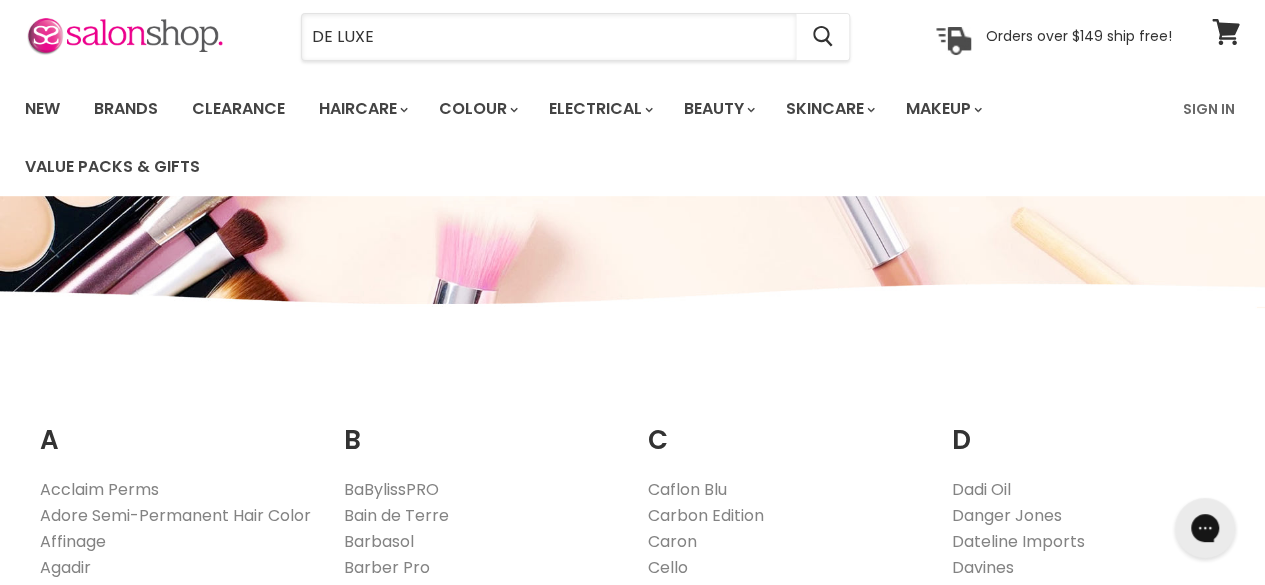 scroll, scrollTop: 0, scrollLeft: 0, axis: both 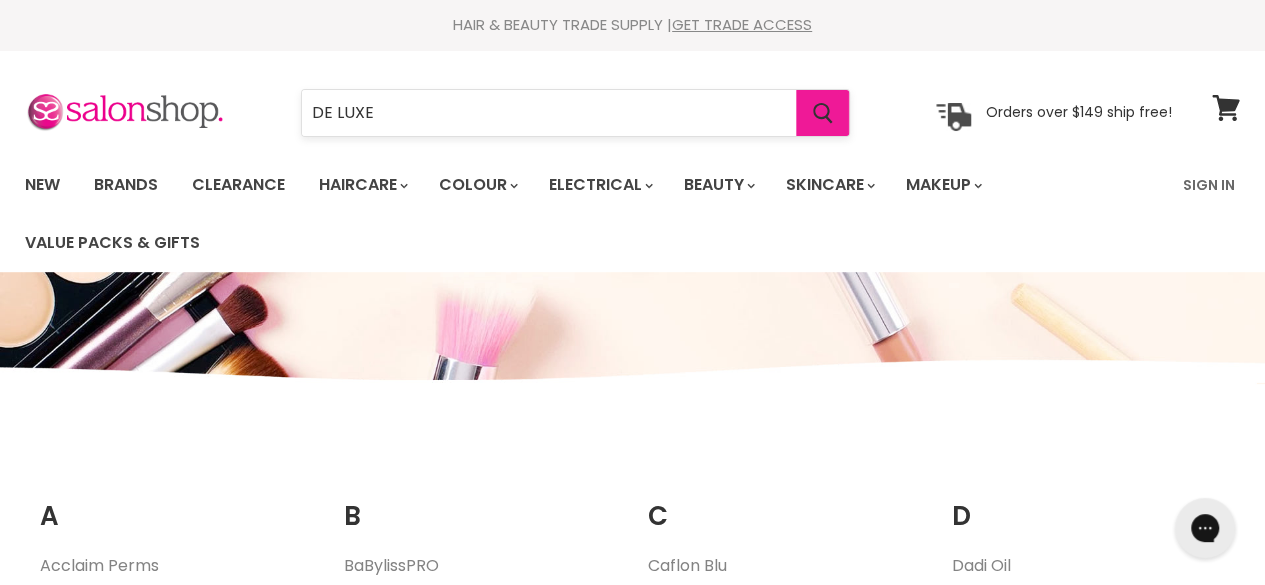 click 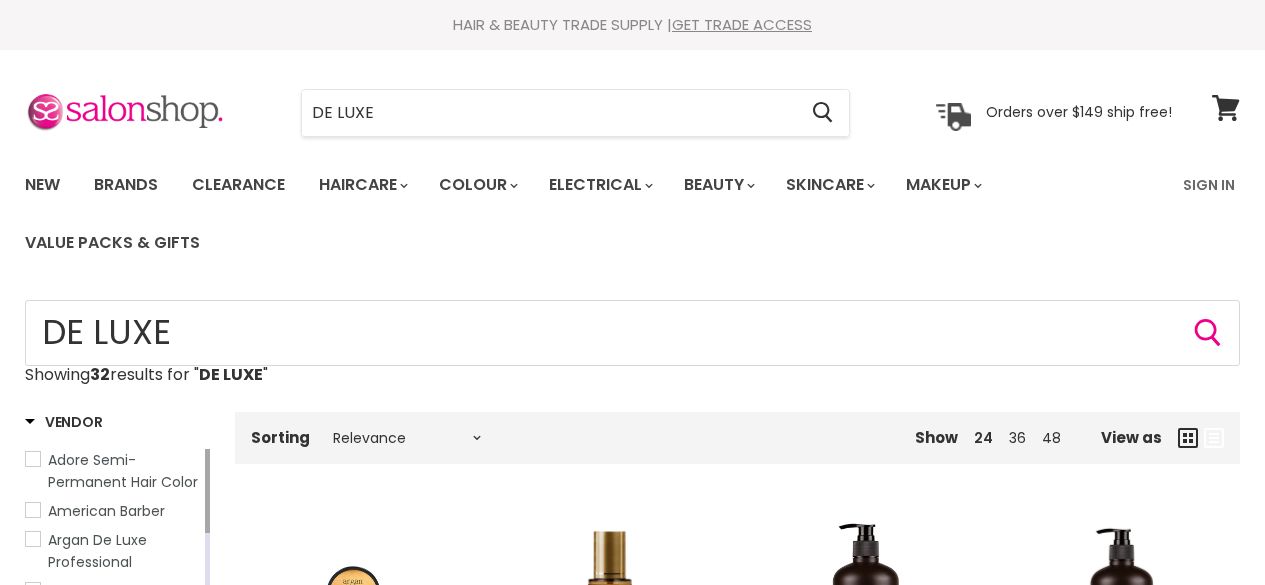 scroll, scrollTop: 0, scrollLeft: 0, axis: both 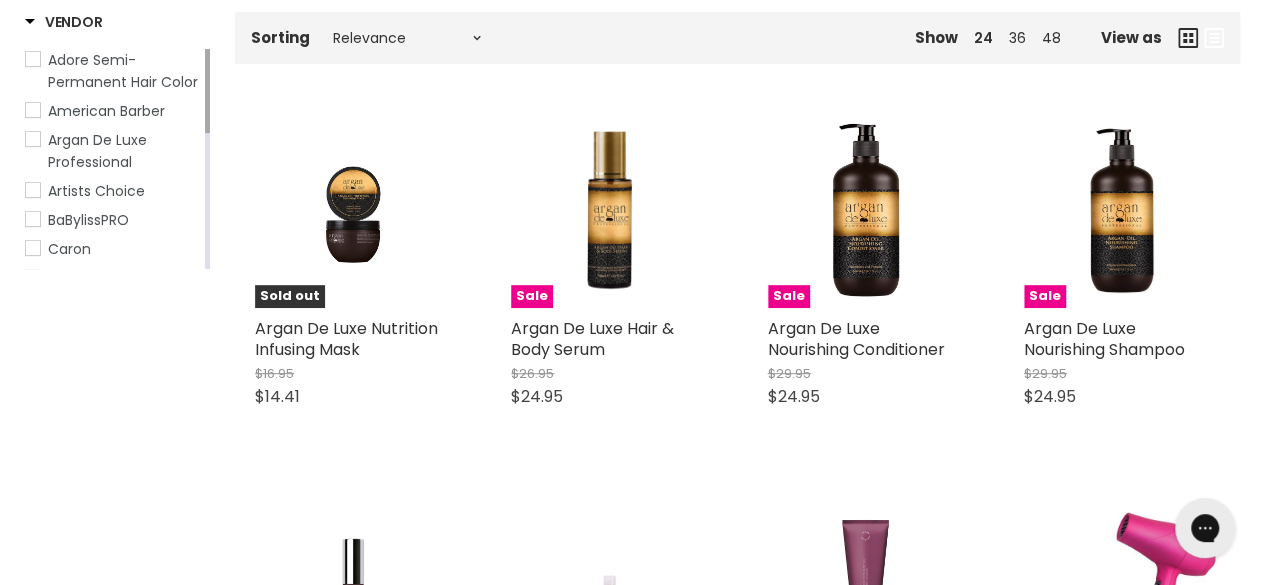 drag, startPoint x: 1273, startPoint y: 59, endPoint x: 1276, endPoint y: 115, distance: 56.0803 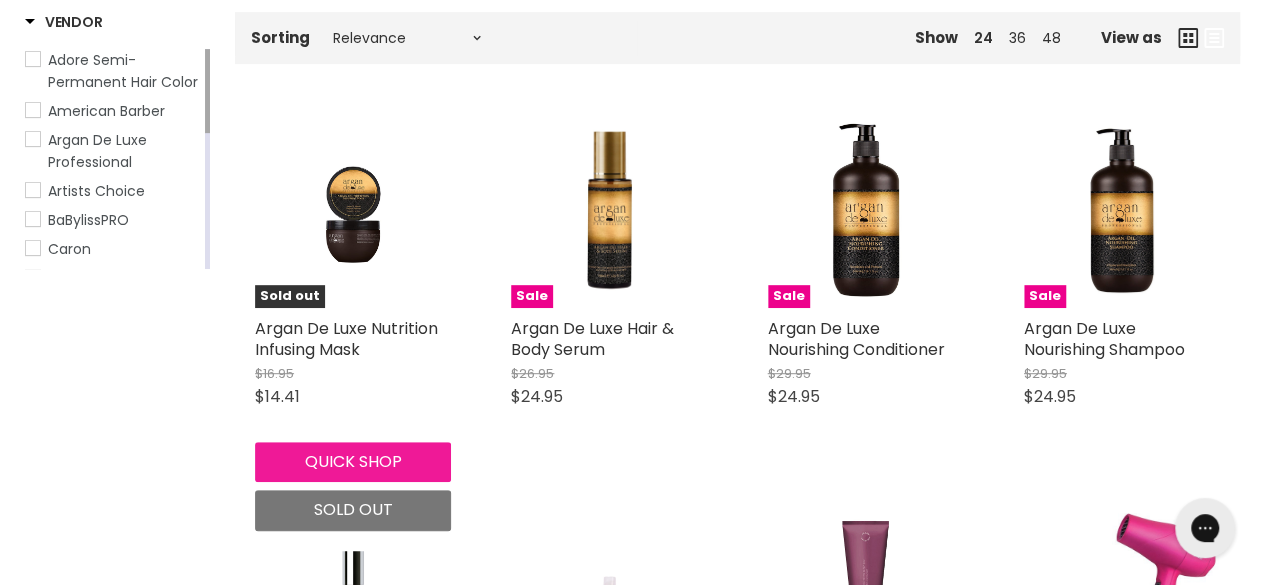 click on "Quick shop" at bounding box center (353, 462) 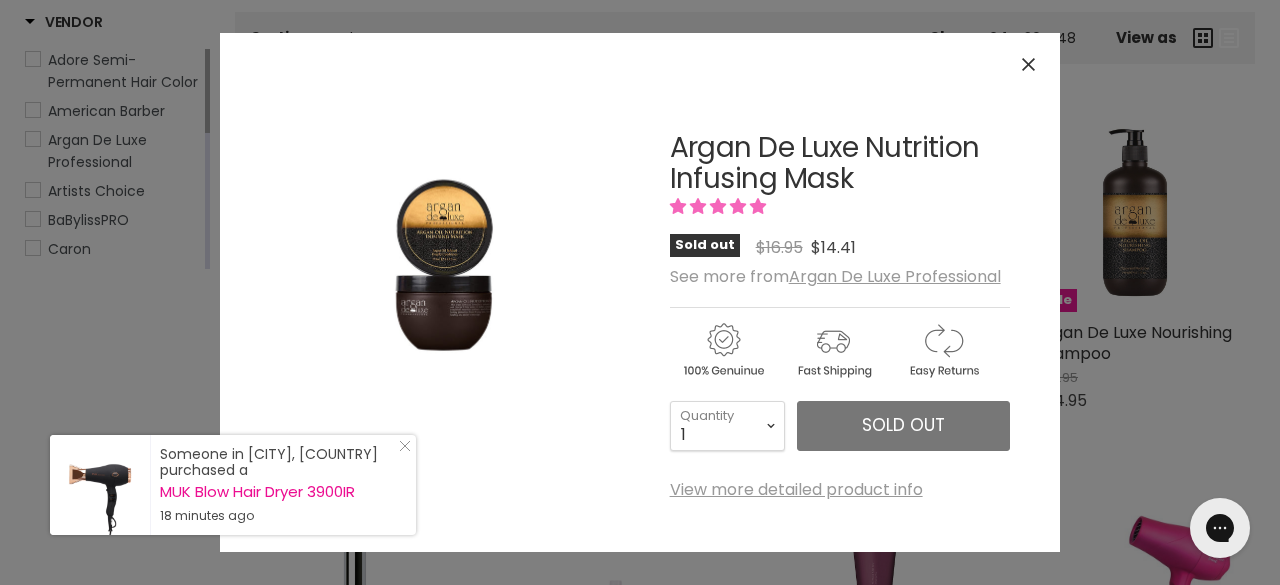 drag, startPoint x: 486, startPoint y: 292, endPoint x: 1205, endPoint y: 126, distance: 737.91394 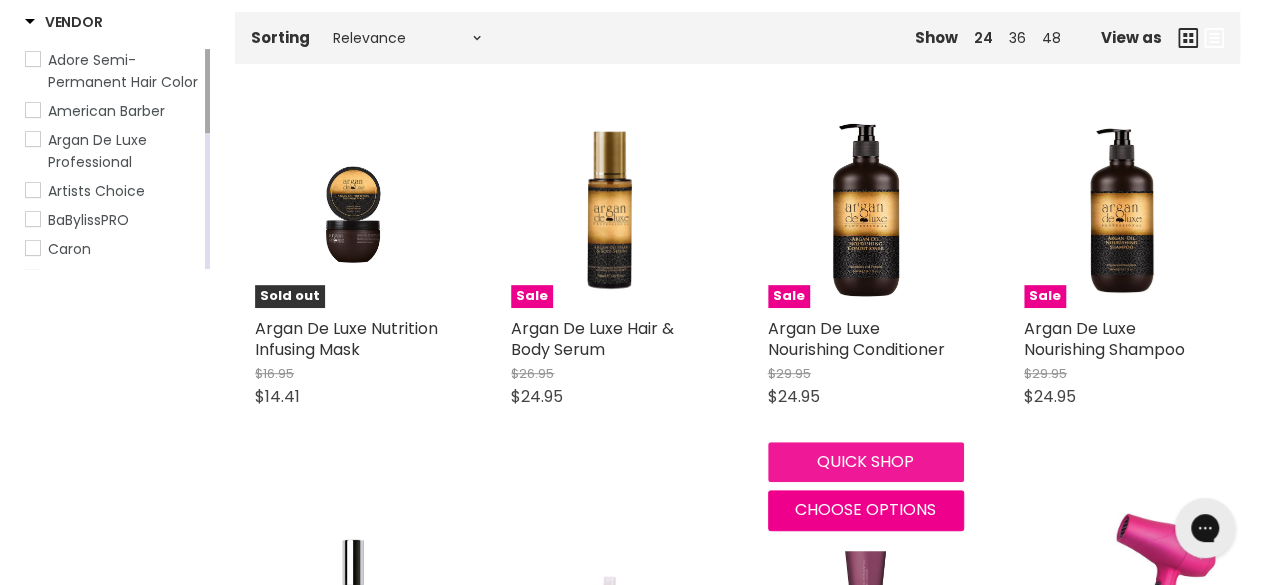 click on "Quick shop" at bounding box center (866, 462) 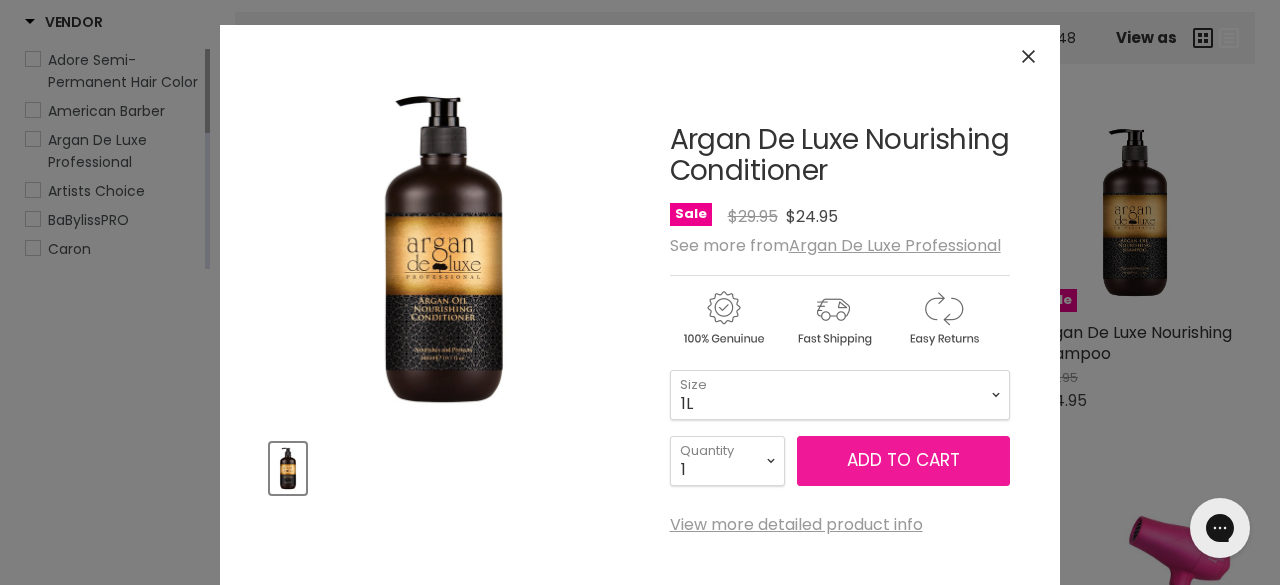 click on "Add to cart" at bounding box center (903, 460) 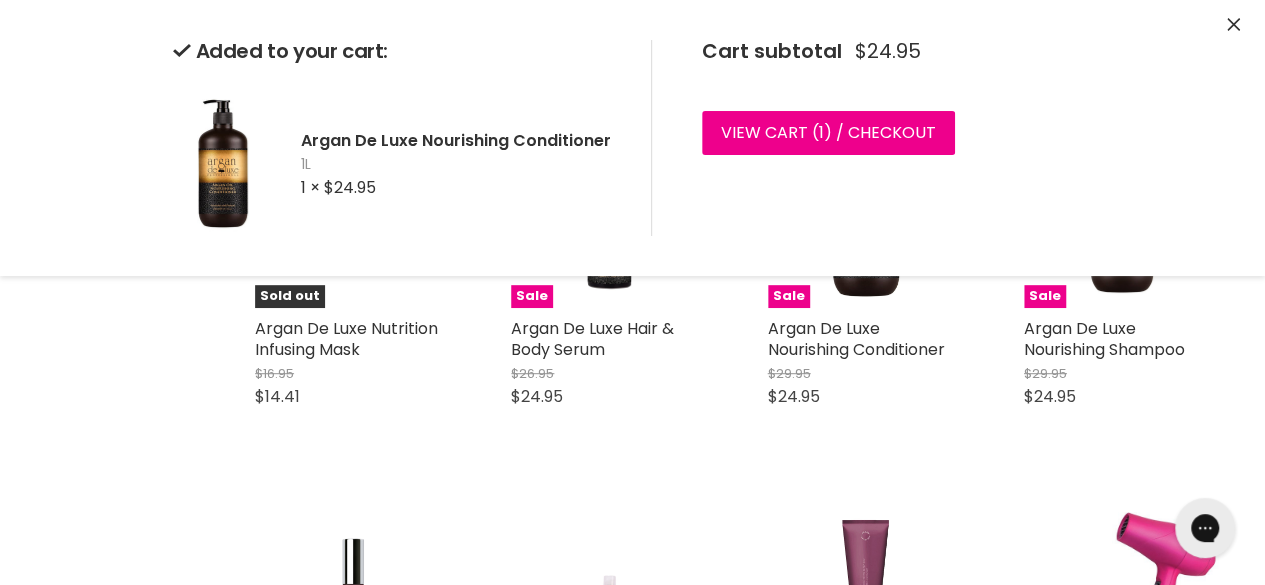 click on "Home
Search results for “DE LUXE” (32)
DE LUXE
Showing  32  results for " DE LUXE "
Vendor Adore Semi-Permanent Hair Color American Barber Argan De Luxe Professional Artists Choice BaBylissPRO Caron CND Luxe Davroe Hi Lift IBD Just Gel Nak Naked Tan Pure Silver Bullet Skin O2 The Wet Brush Vani-T Wella SP
Sorting Relevance Best Selling Lowest Price Highest Price Alphabetically, A-Z Alphabetically, Z-A Date, New to Old Date, Old to New
Show 24 36 48
View as
Refine By
Vendor Adore Semi-Permanent Hair Color American Barber Argan De Luxe Professional Caron" at bounding box center [632, 1120] 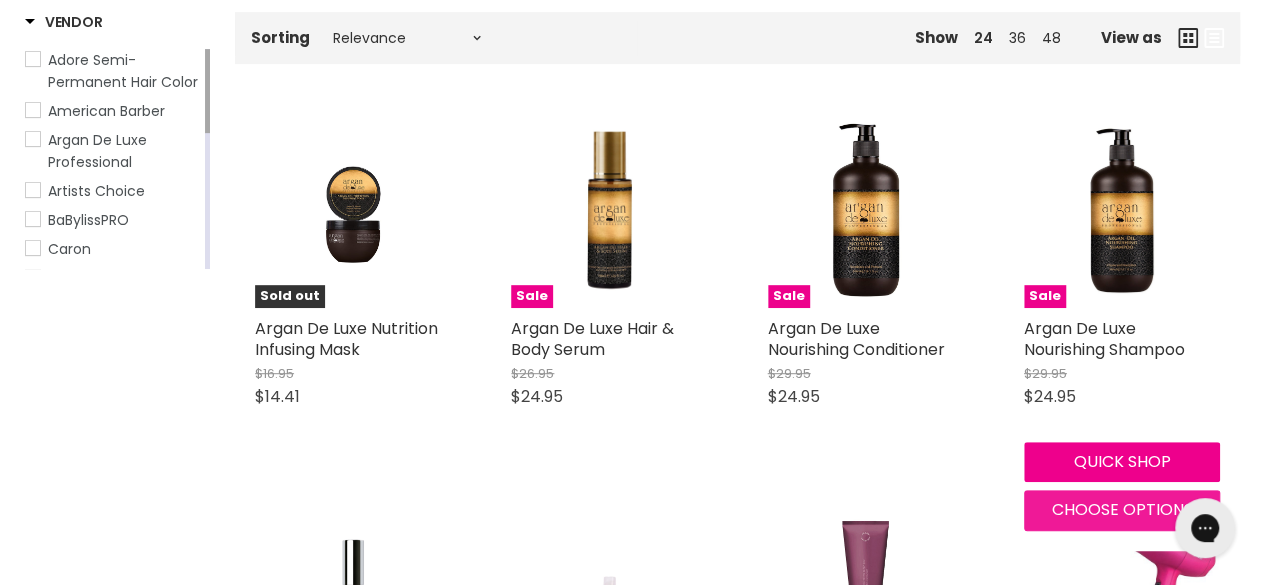 click on "Choose options" at bounding box center [1121, 509] 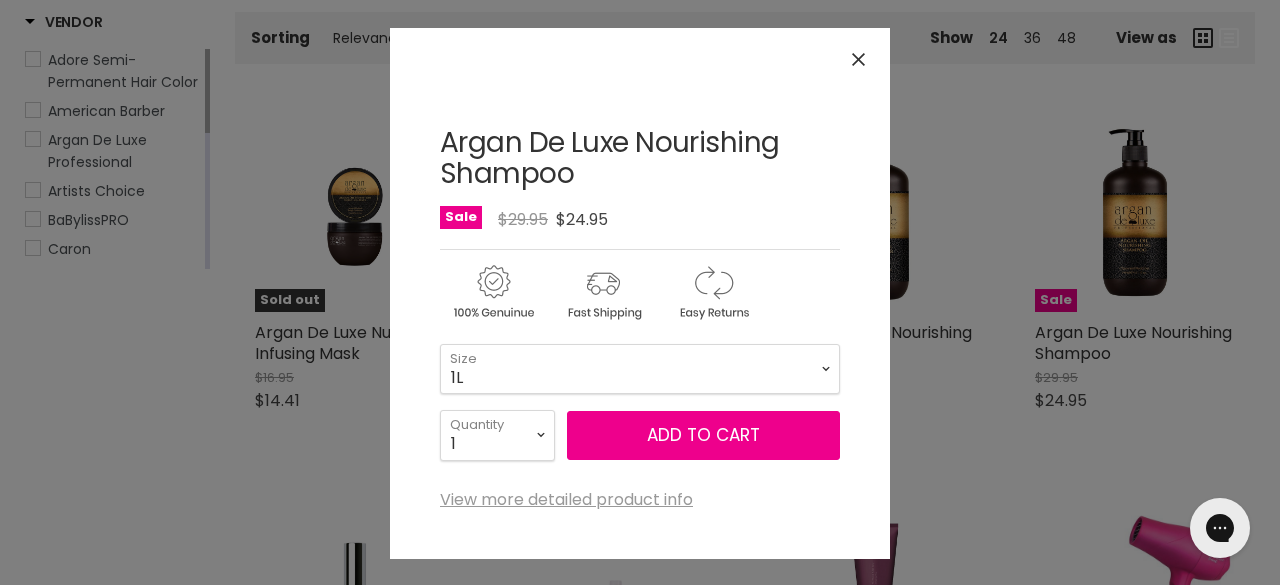 click at bounding box center (858, 59) 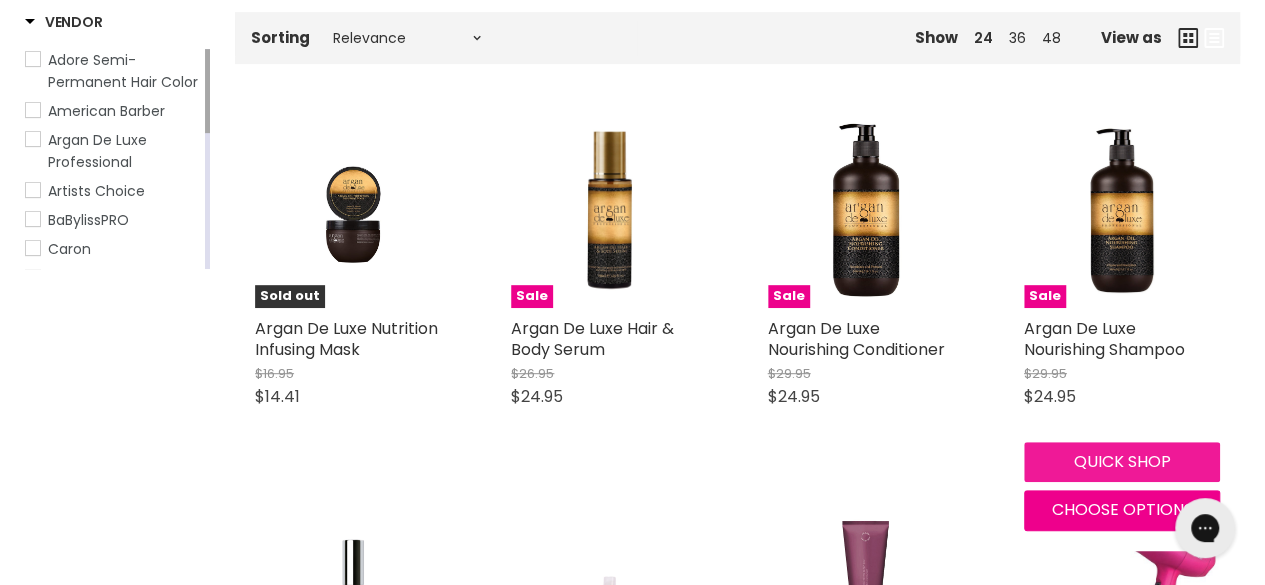 click on "Quick shop" at bounding box center [1122, 462] 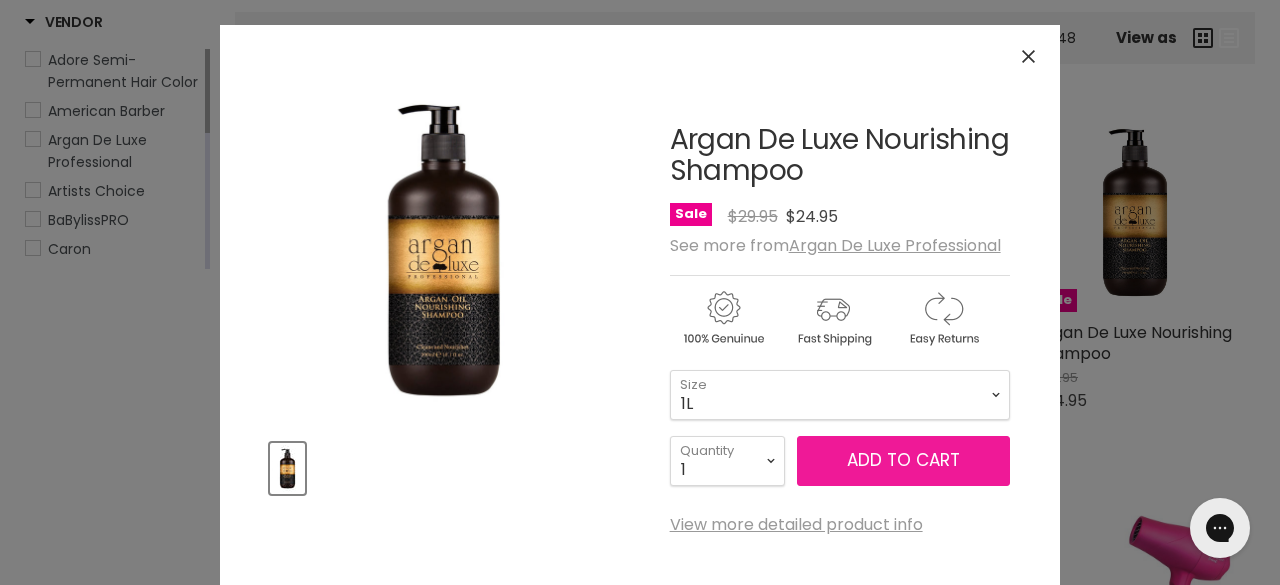 click on "Add to cart" at bounding box center (903, 460) 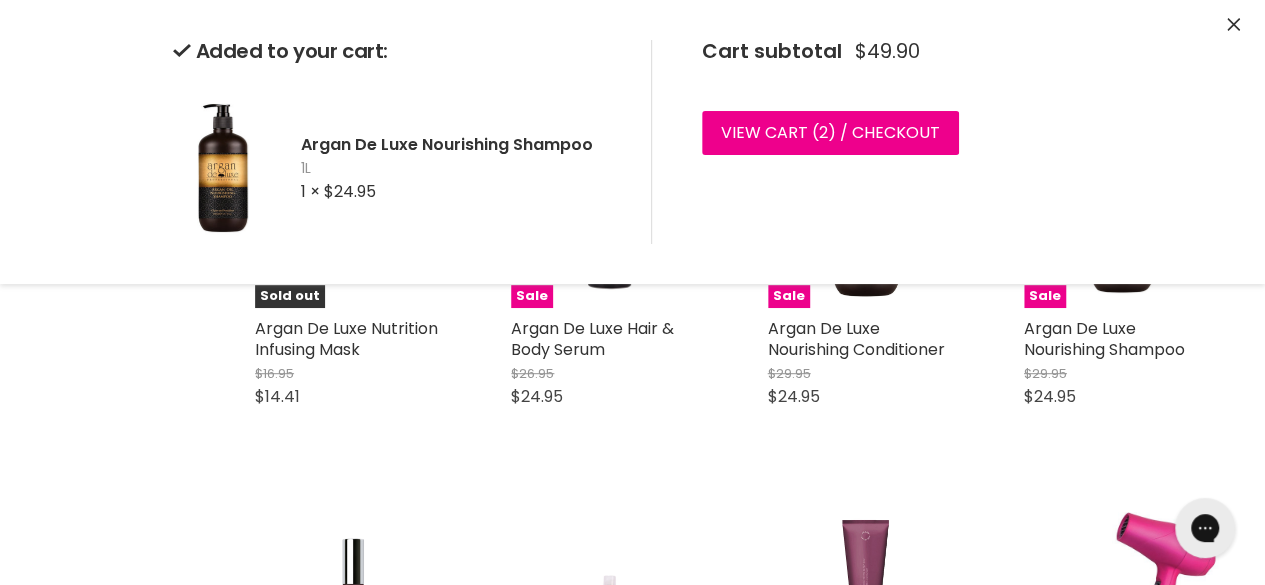 click 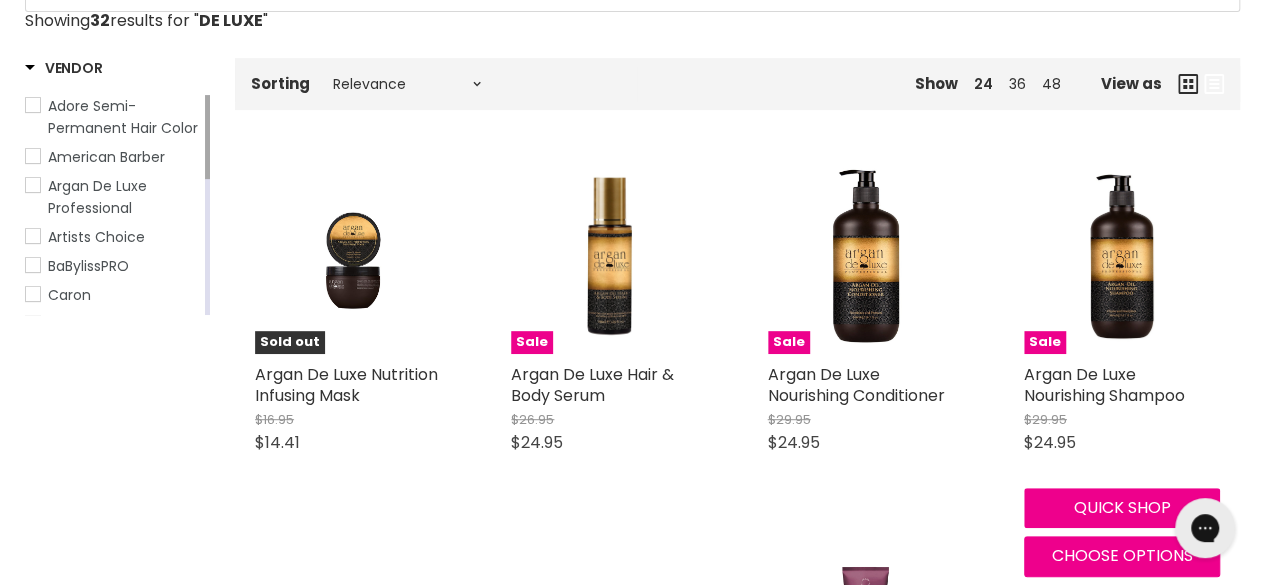scroll, scrollTop: 340, scrollLeft: 0, axis: vertical 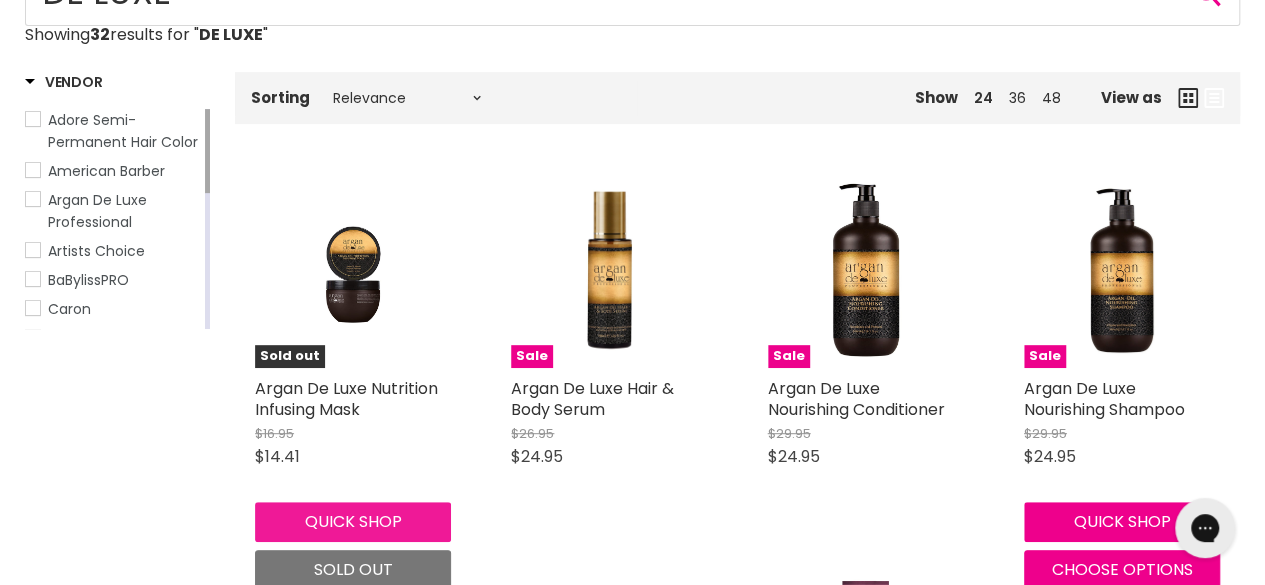 click on "Quick shop" at bounding box center (353, 522) 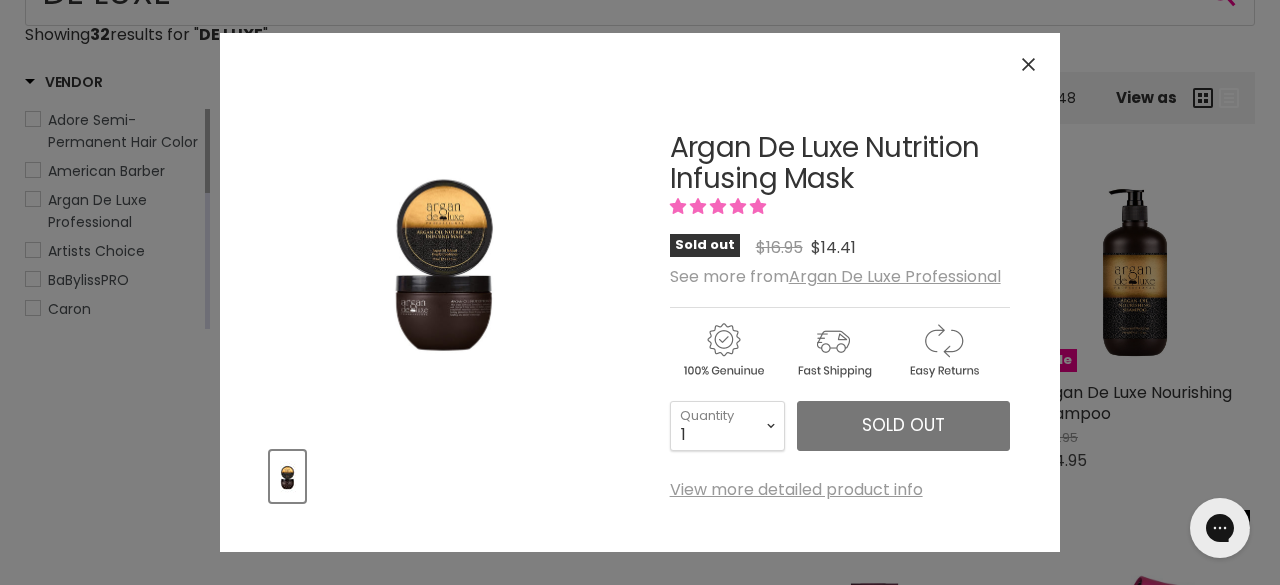 click 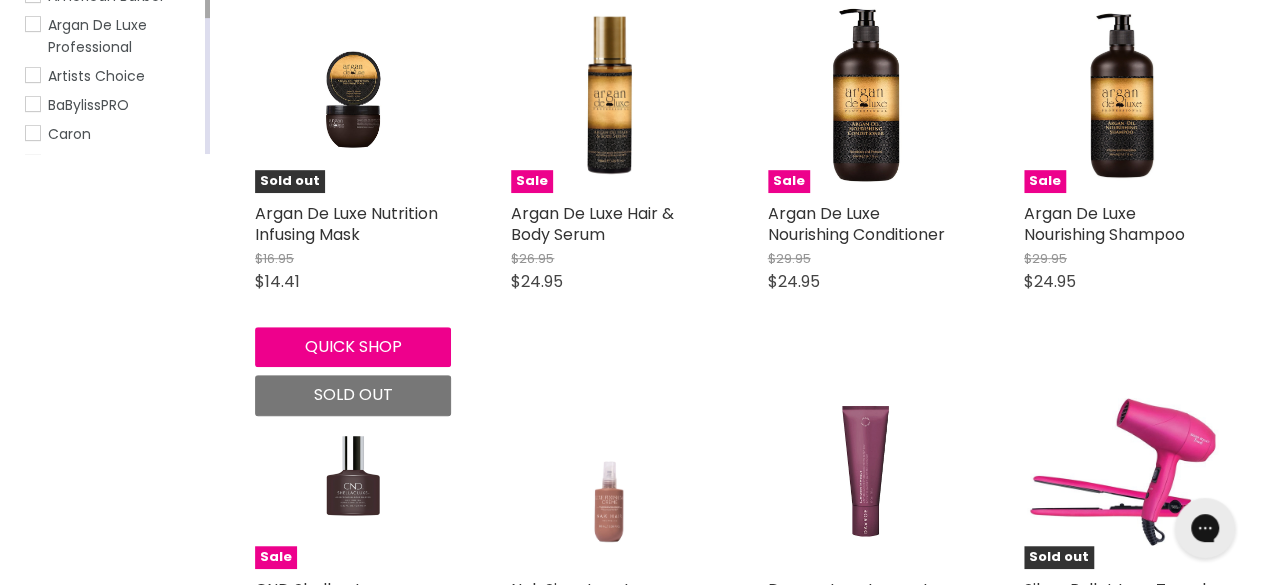 scroll, scrollTop: 510, scrollLeft: 0, axis: vertical 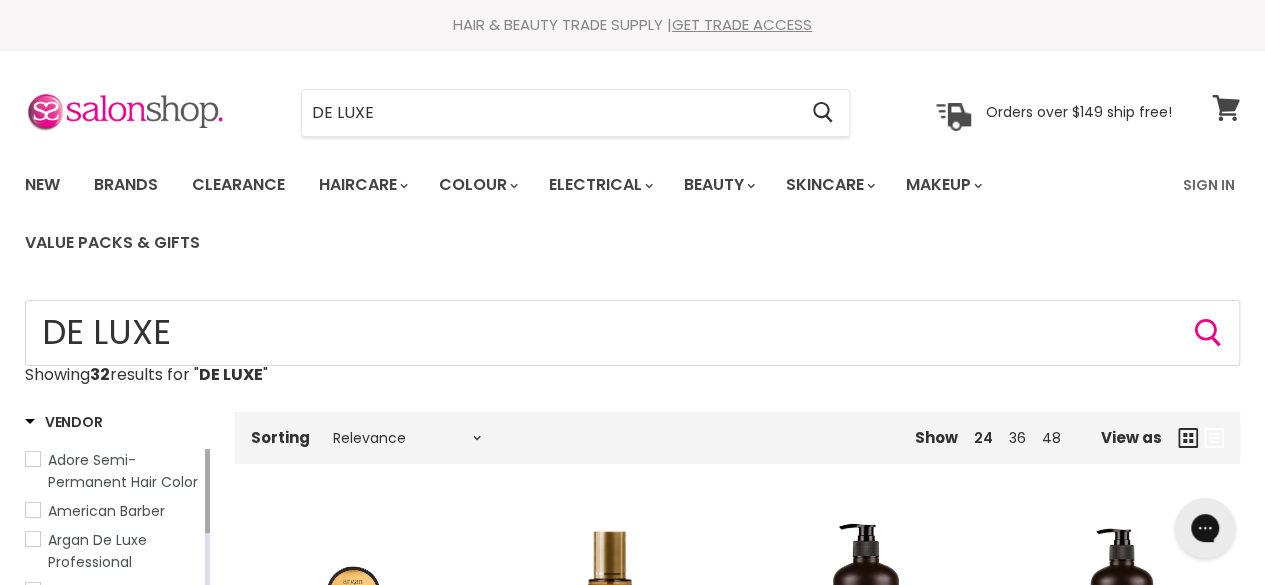 click 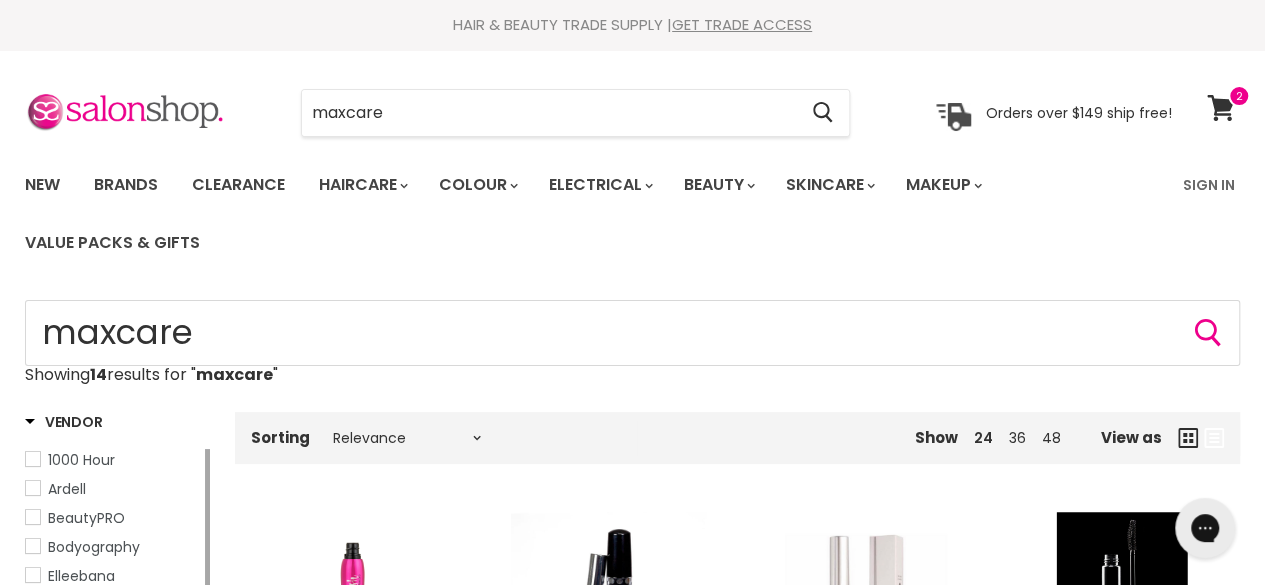 scroll, scrollTop: 0, scrollLeft: 0, axis: both 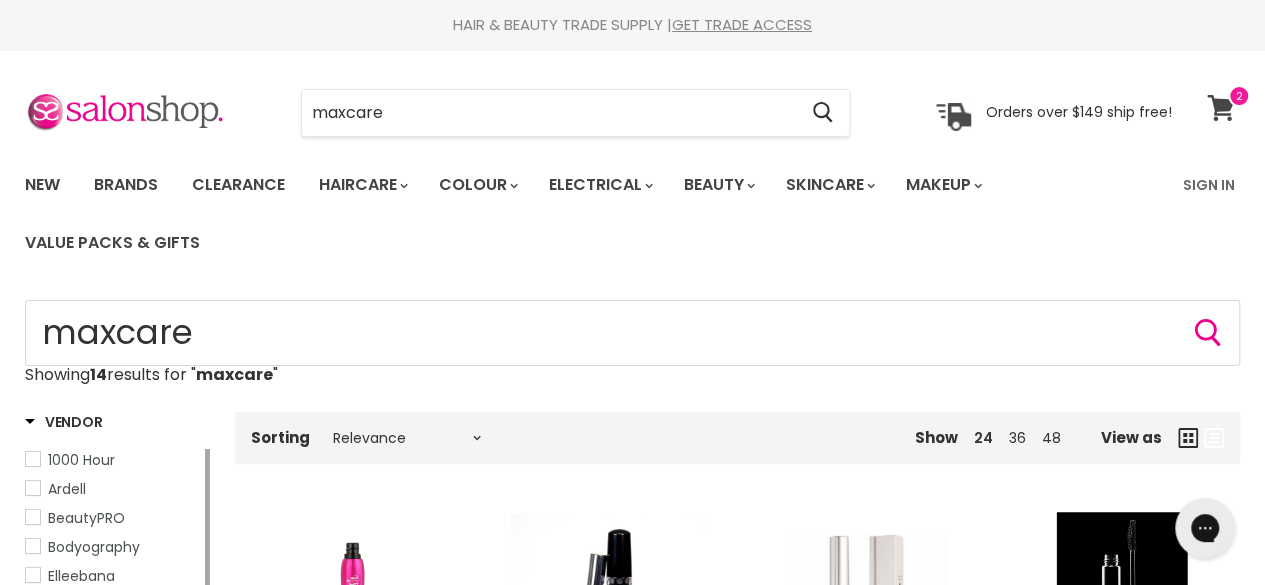 click 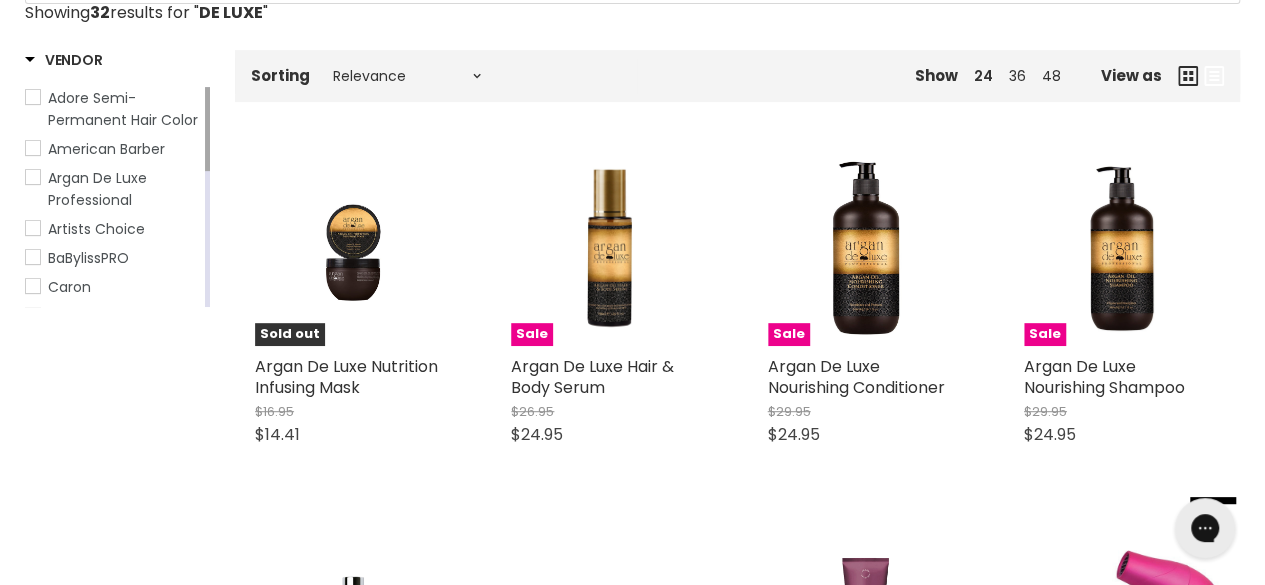 scroll, scrollTop: 0, scrollLeft: 0, axis: both 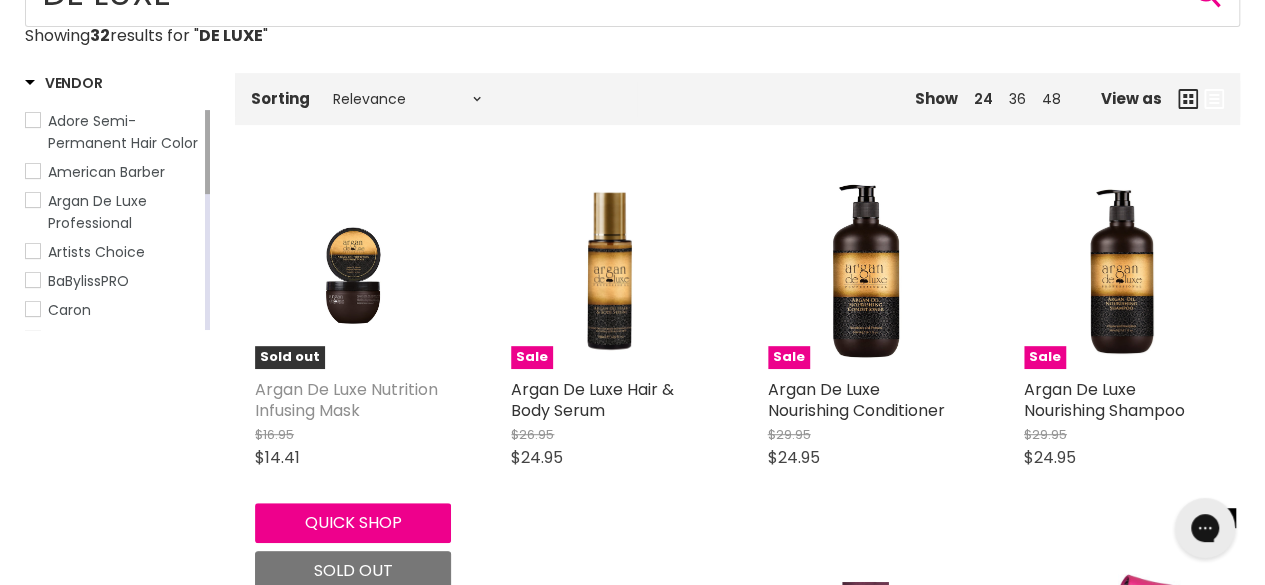 click on "Argan De Luxe Nutrition Infusing Mask" at bounding box center (346, 400) 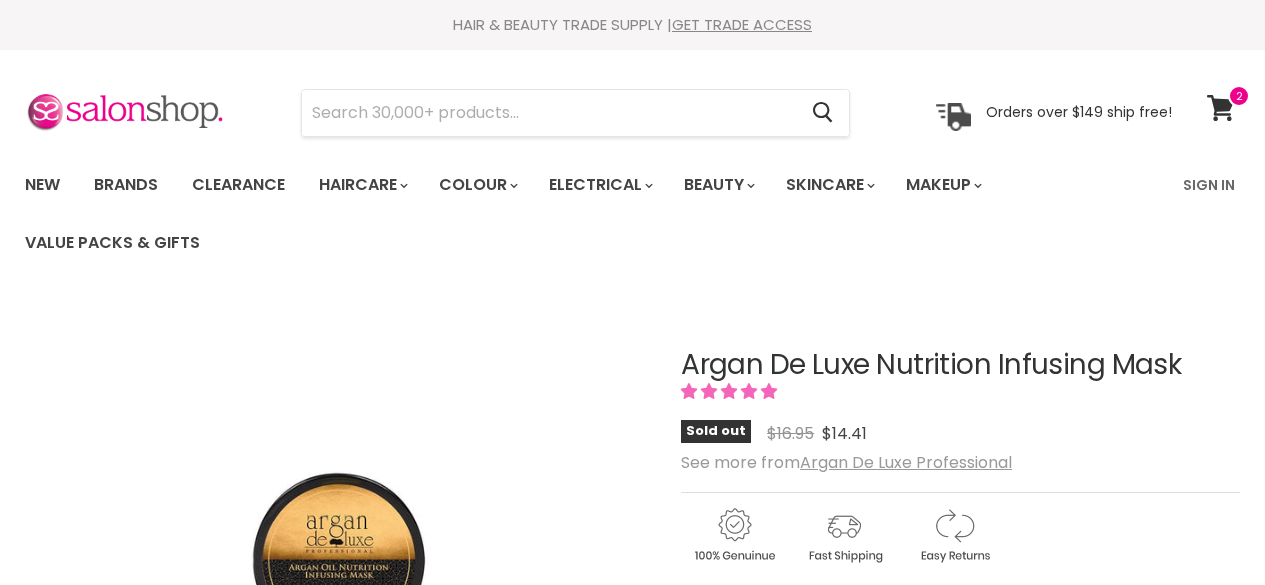 scroll, scrollTop: 0, scrollLeft: 0, axis: both 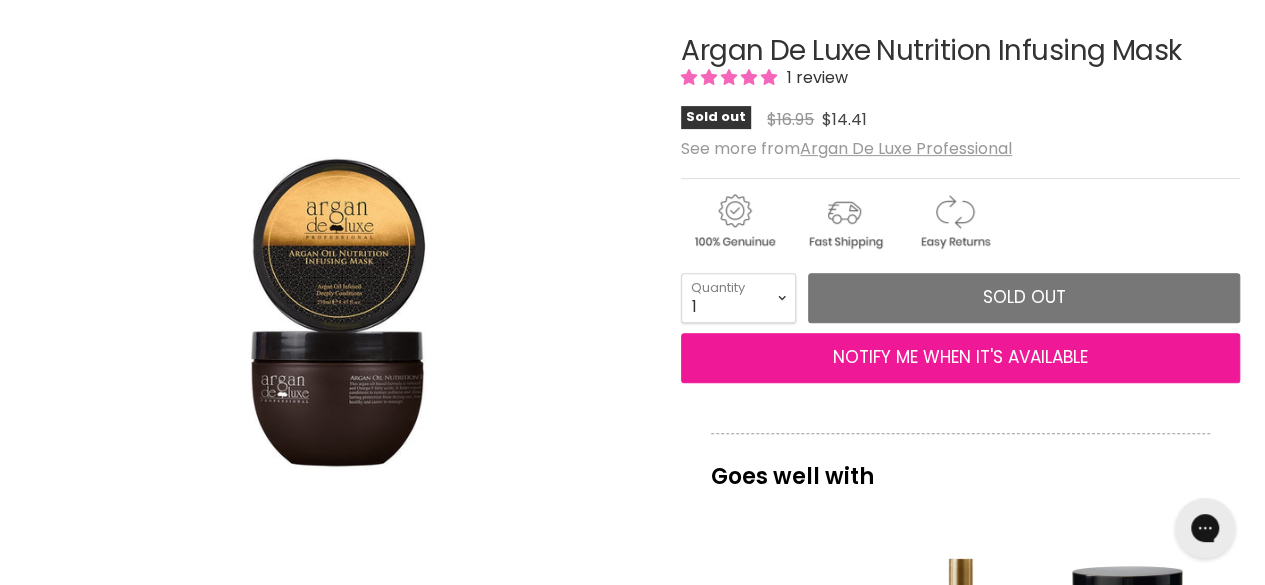 click on "NOTIFY ME WHEN IT'S AVAILABLE" at bounding box center [960, 358] 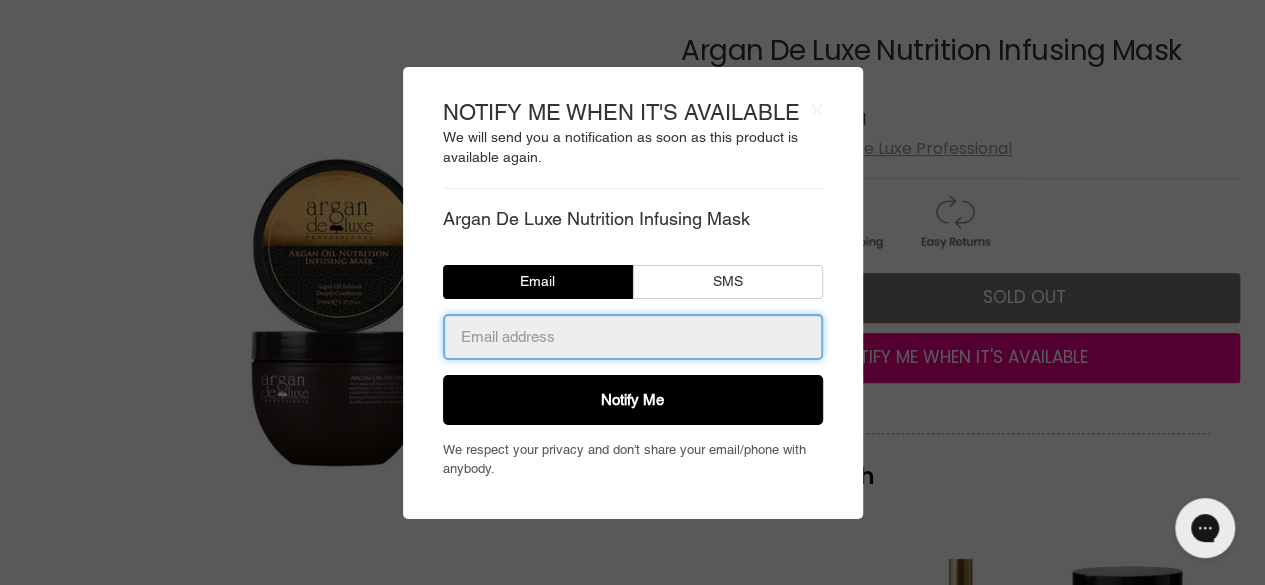 click at bounding box center (633, 337) 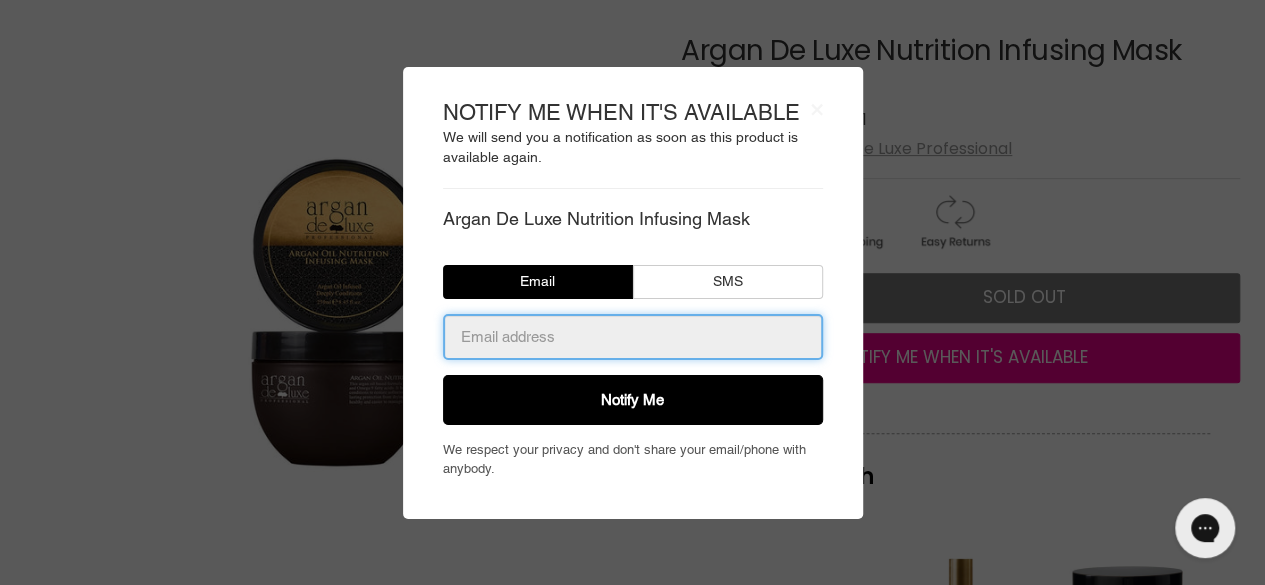 type on "rosita.morgado@gmail.com" 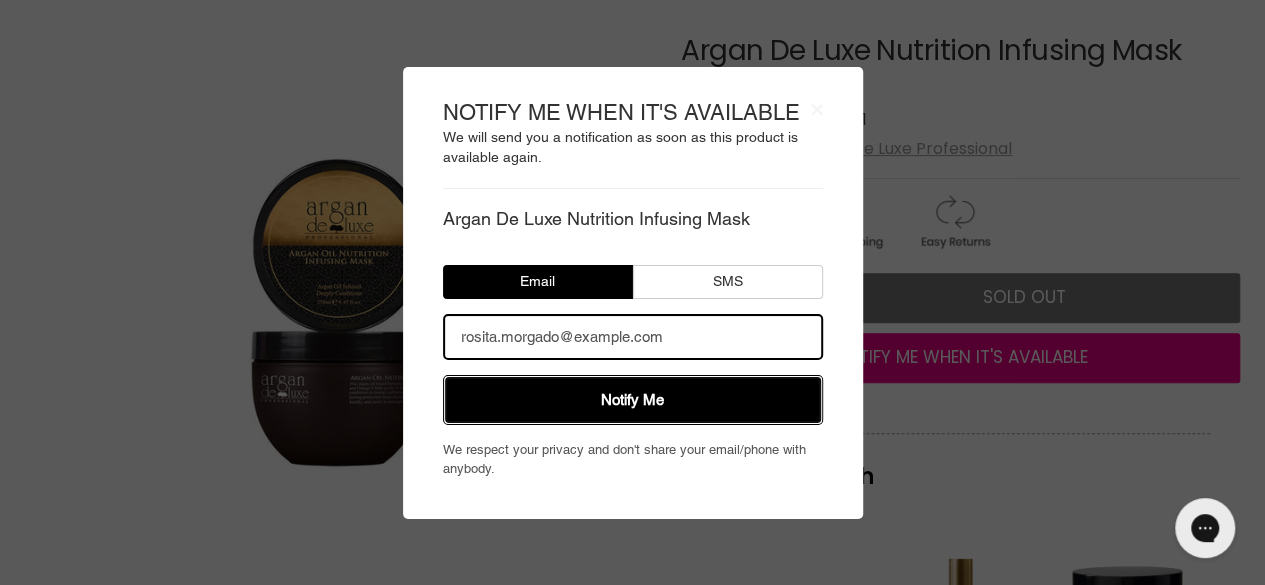 click on "Notify Me" at bounding box center [633, 400] 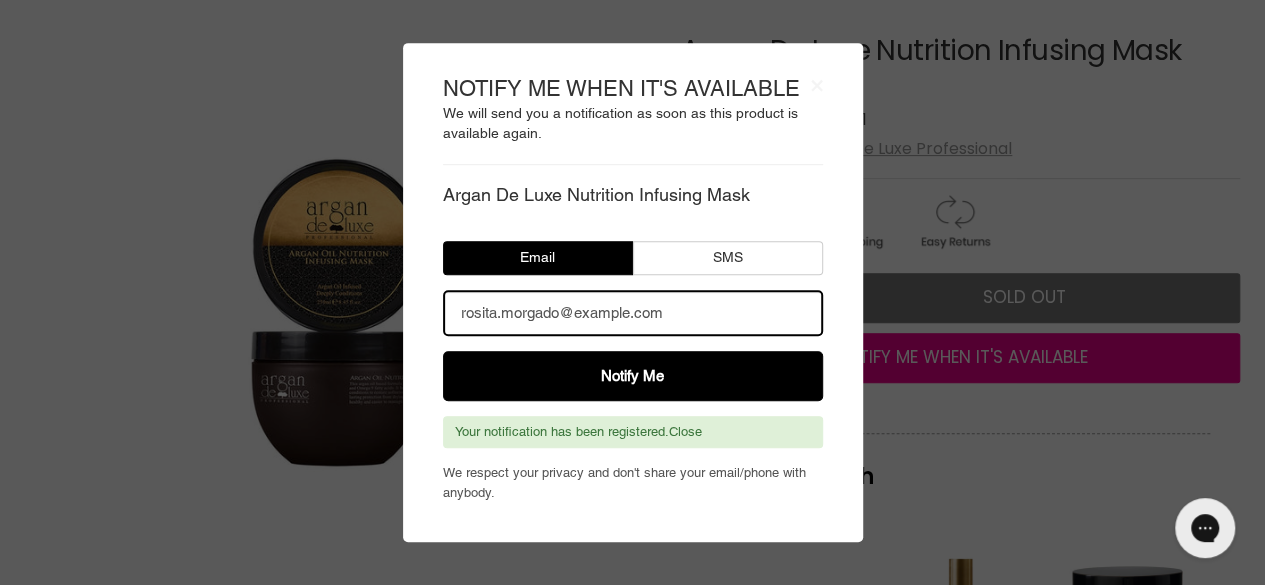 click on "×
NOTIFY ME WHEN IT'S AVAILABLE
We will send you a notification as soon as this product is available again.
Argan De Luxe Nutrition Infusing Mask
Default Title
Email
SMS
Australia +61 Afghanistan (‫افغانستان‬‎)" at bounding box center [632, 292] 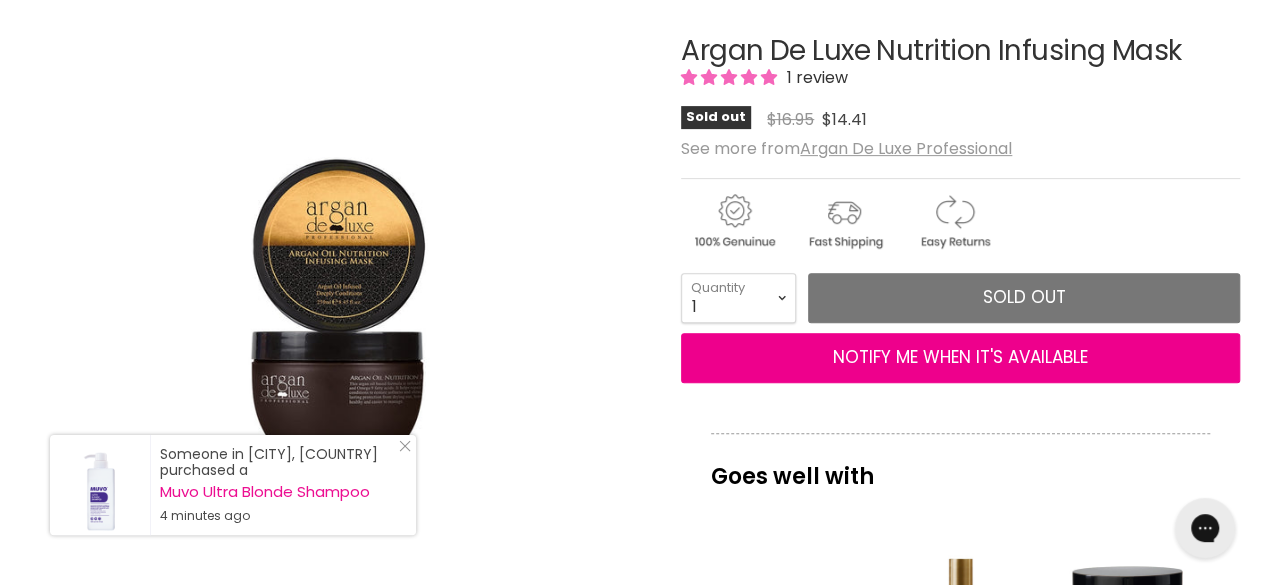 drag, startPoint x: 685, startPoint y: 47, endPoint x: 1130, endPoint y: 65, distance: 445.3639 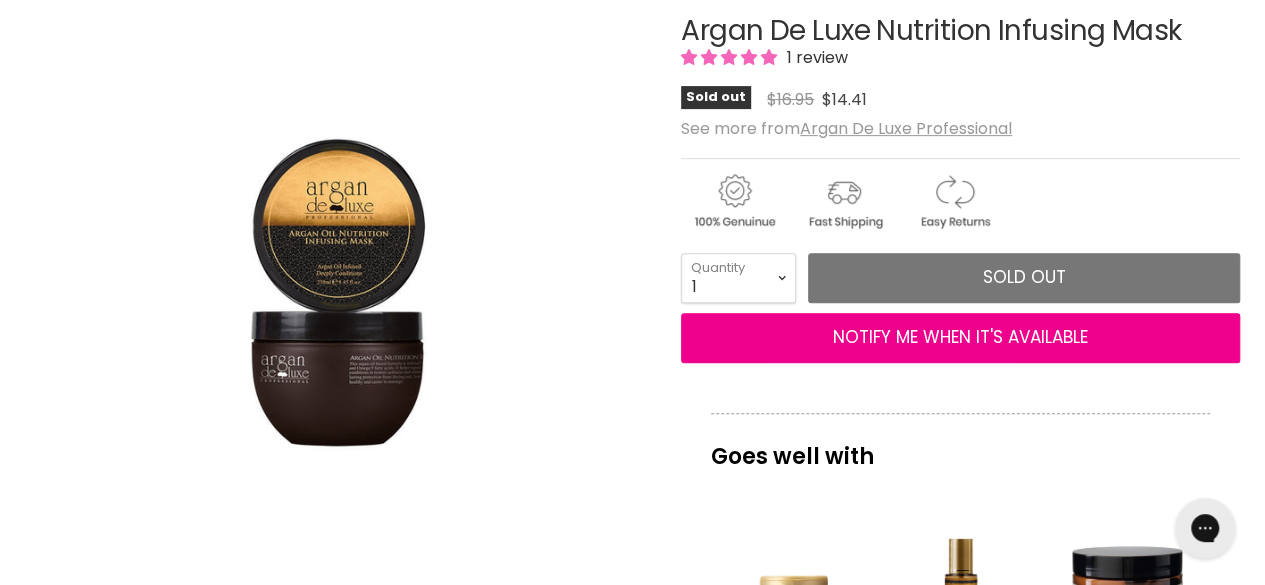 scroll, scrollTop: 338, scrollLeft: 0, axis: vertical 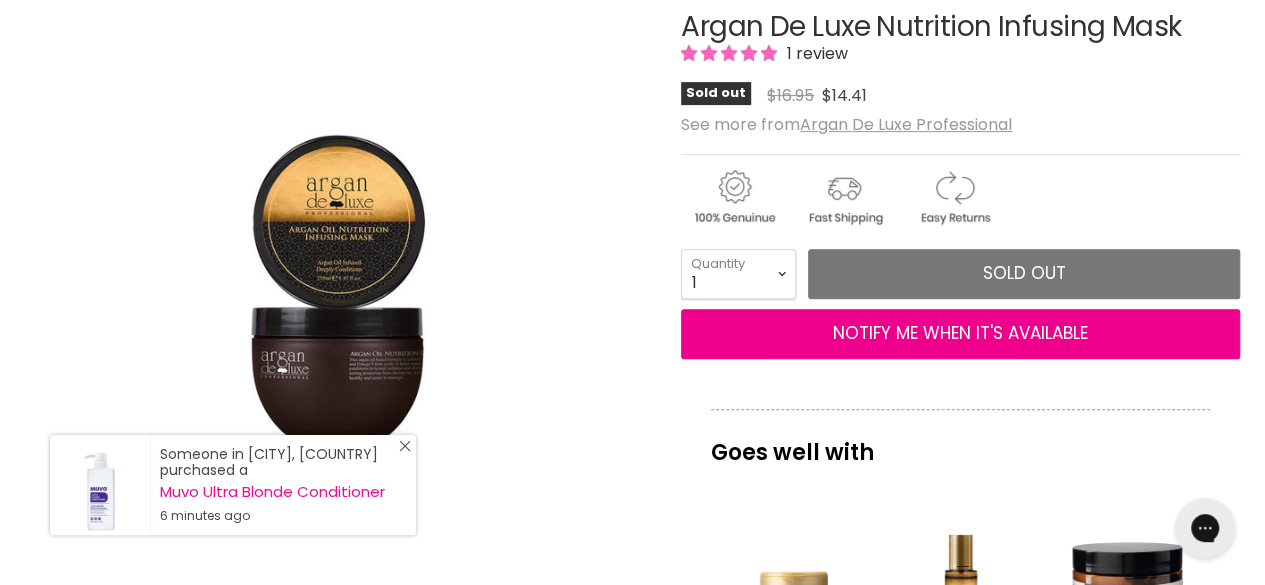 click on "Close Icon" 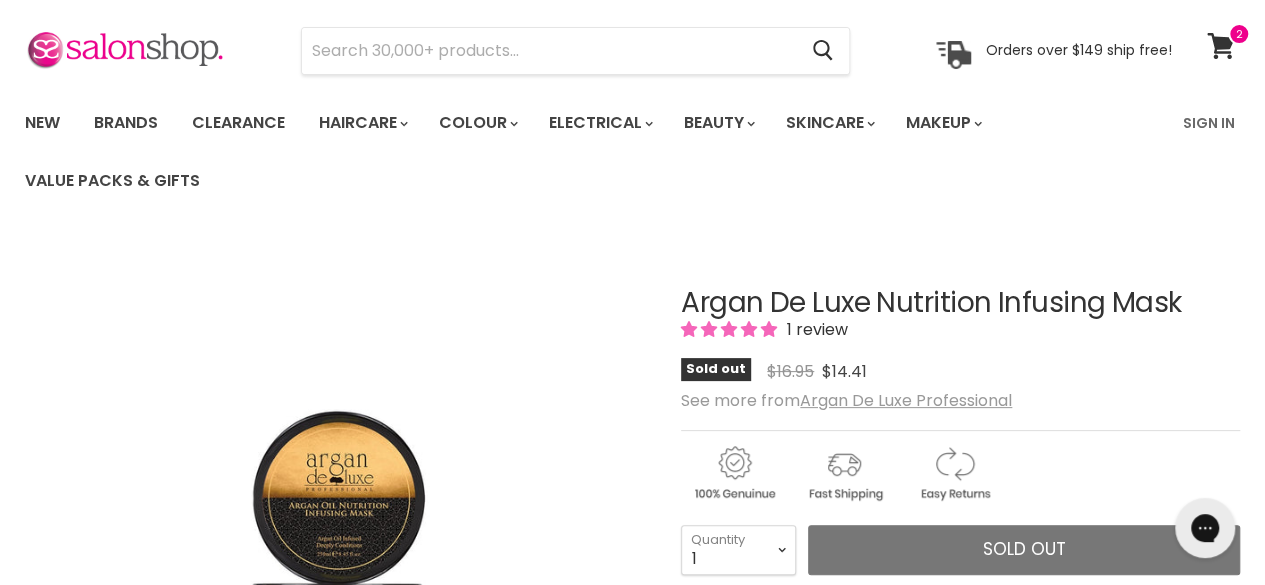 scroll, scrollTop: 53, scrollLeft: 0, axis: vertical 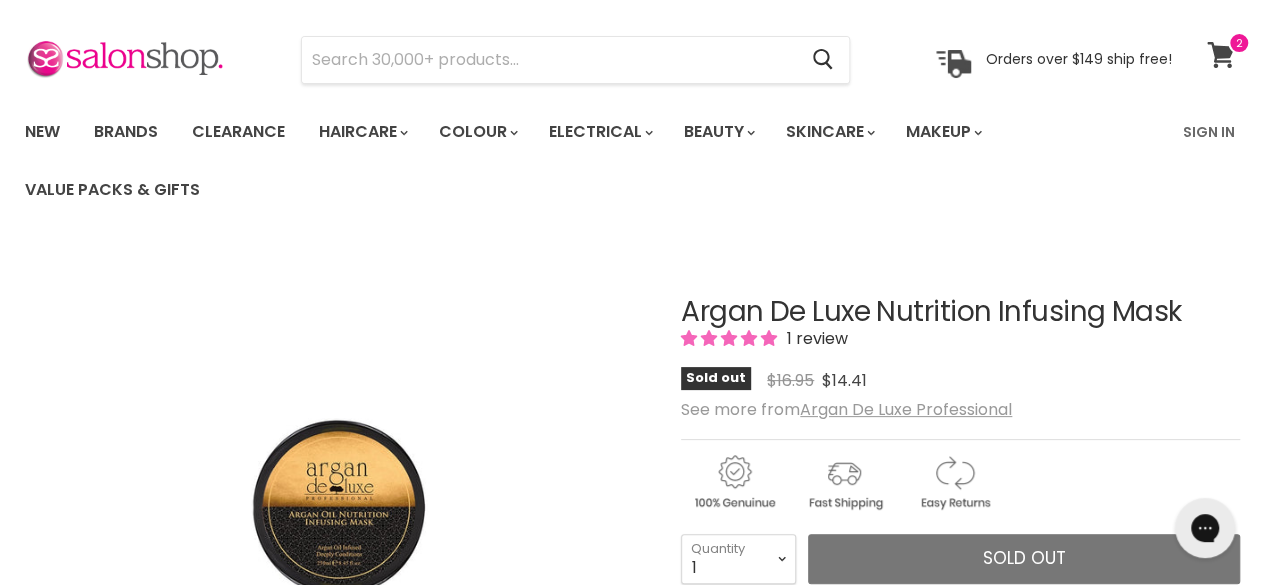 click 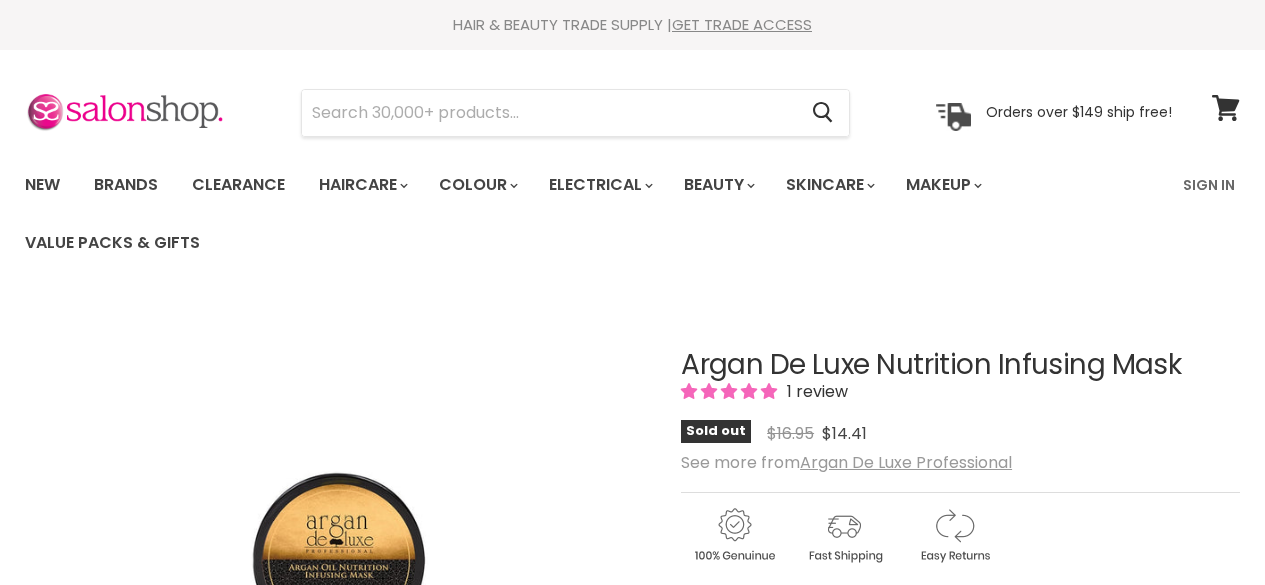 scroll, scrollTop: 0, scrollLeft: 0, axis: both 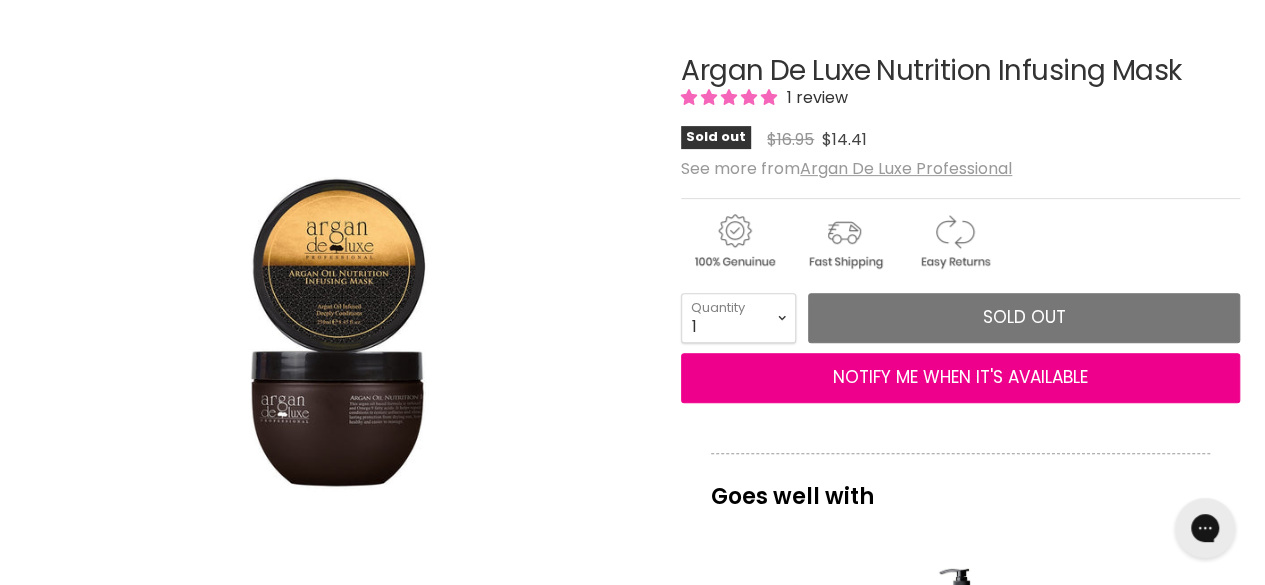 click at bounding box center [954, 241] 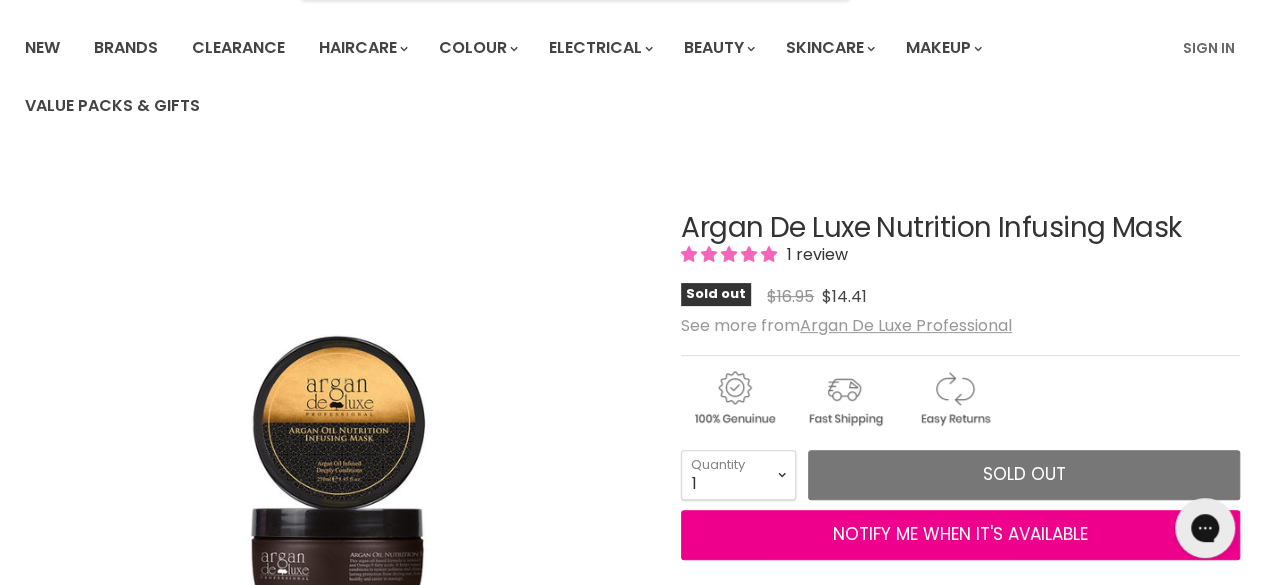 scroll, scrollTop: 0, scrollLeft: 0, axis: both 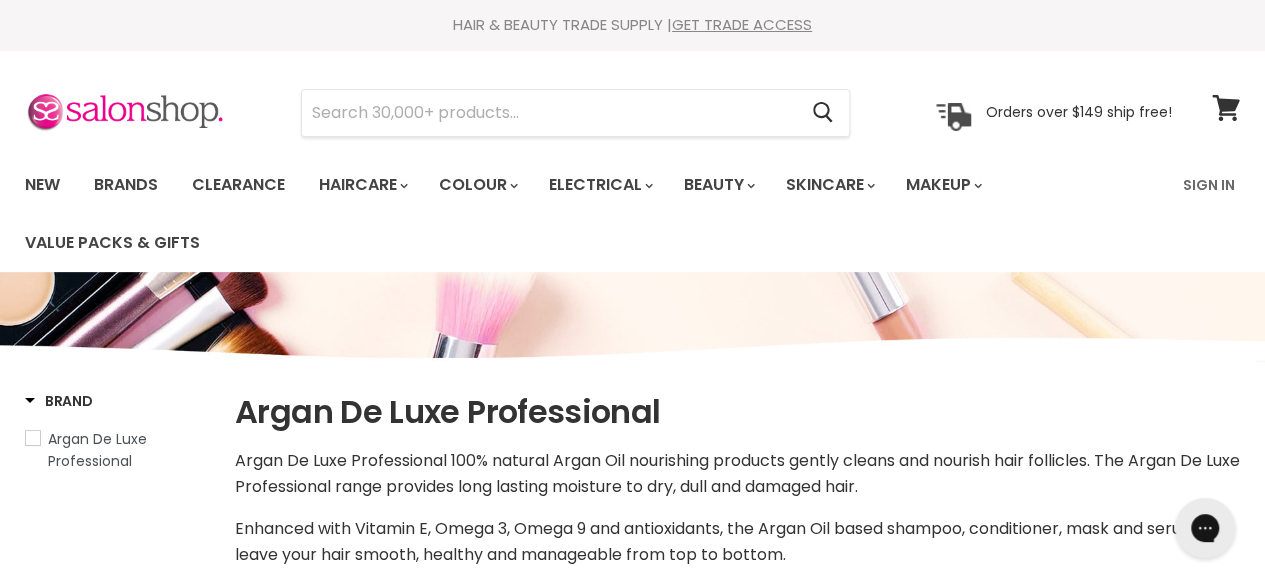type on "Argan Deluxe Argan Oil Nutrition Infusing Mask 250ml" 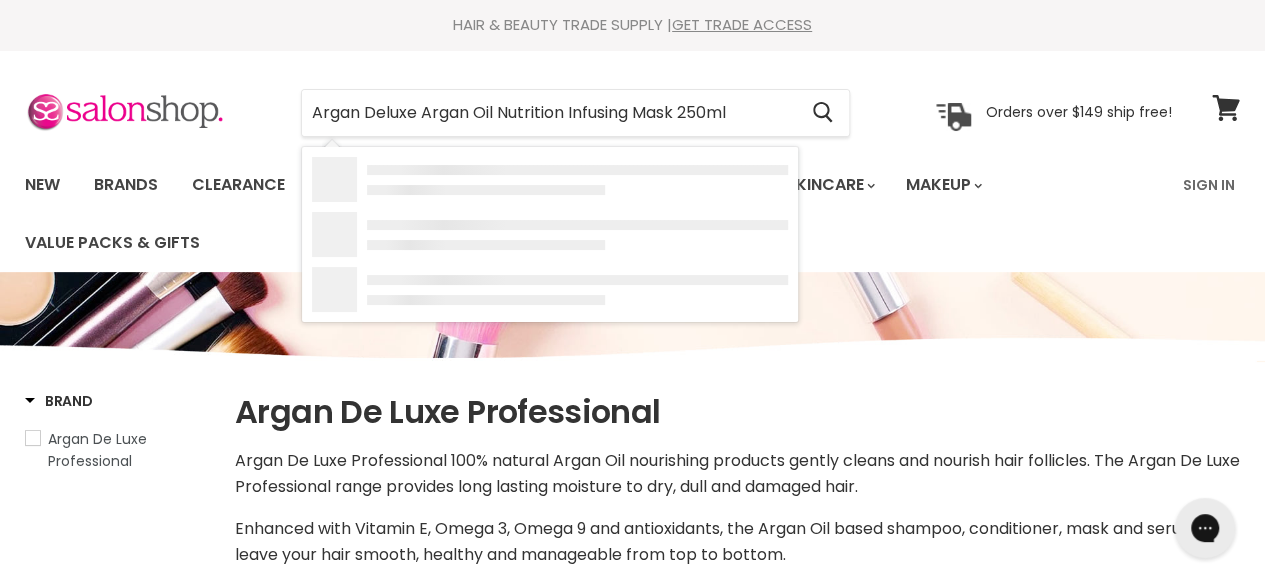 scroll, scrollTop: 0, scrollLeft: 0, axis: both 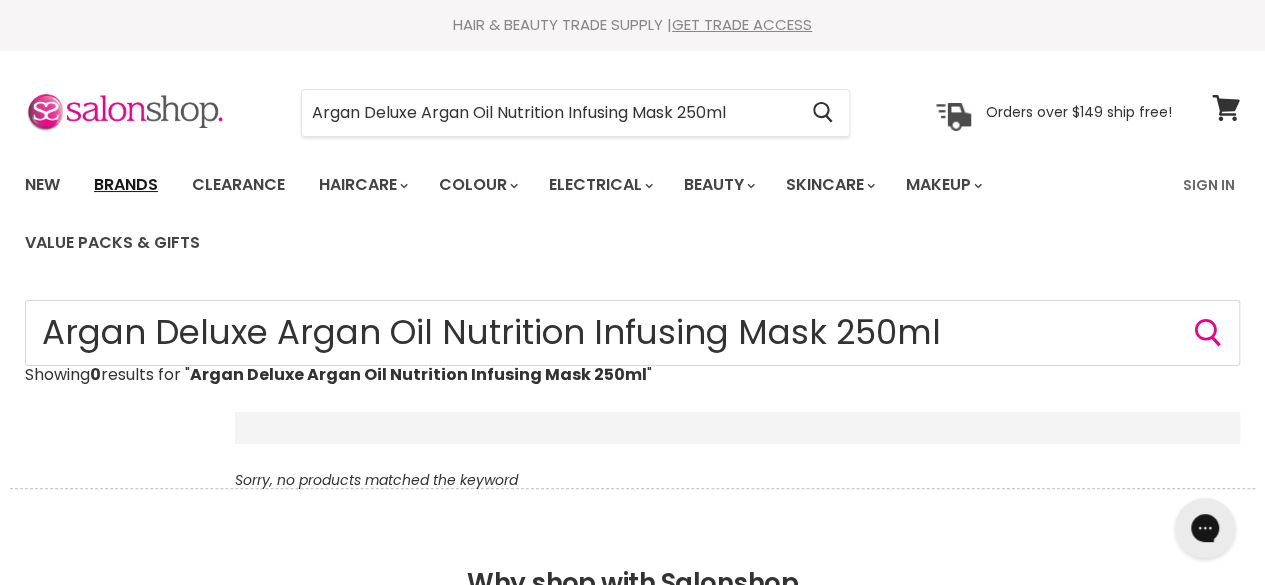 click on "Brands" at bounding box center [126, 185] 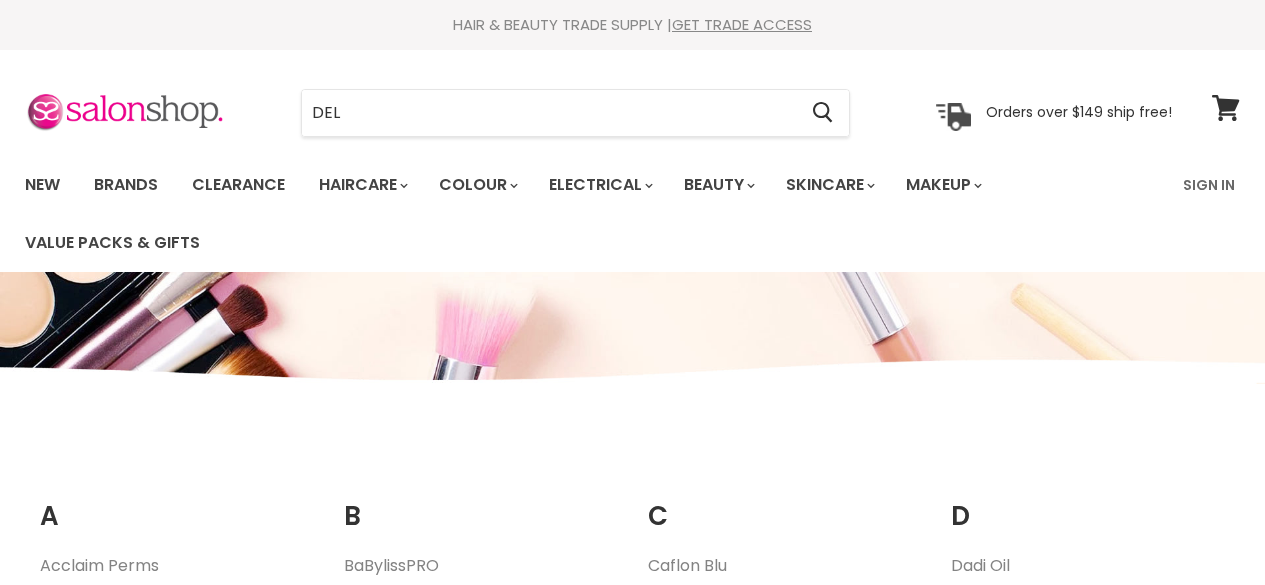scroll, scrollTop: 0, scrollLeft: 0, axis: both 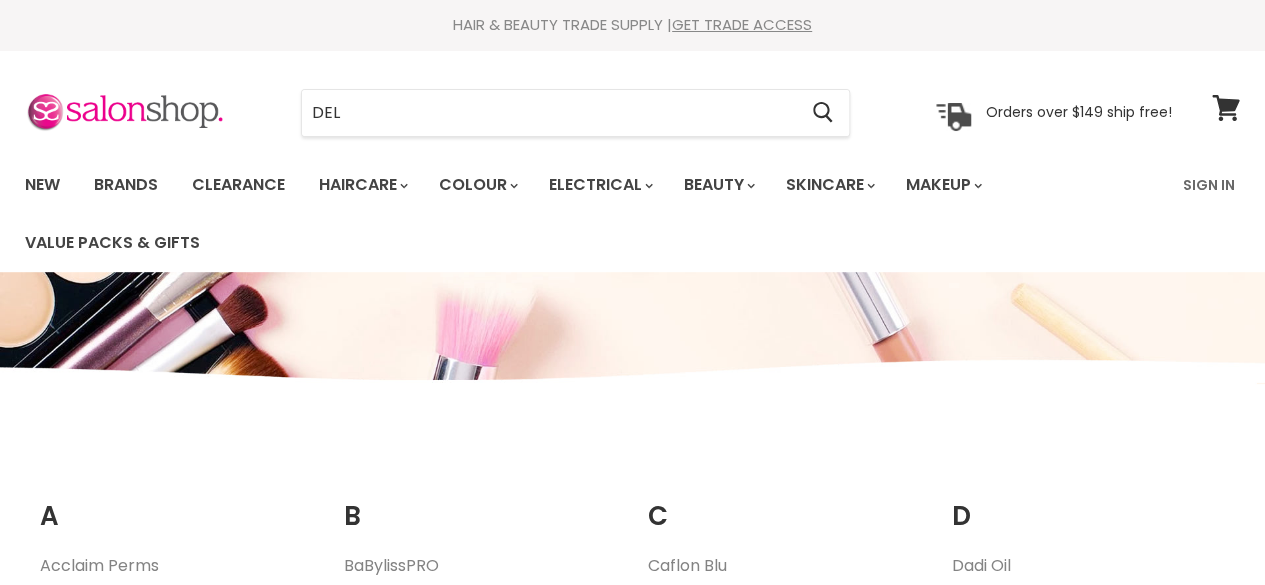type on "DELU" 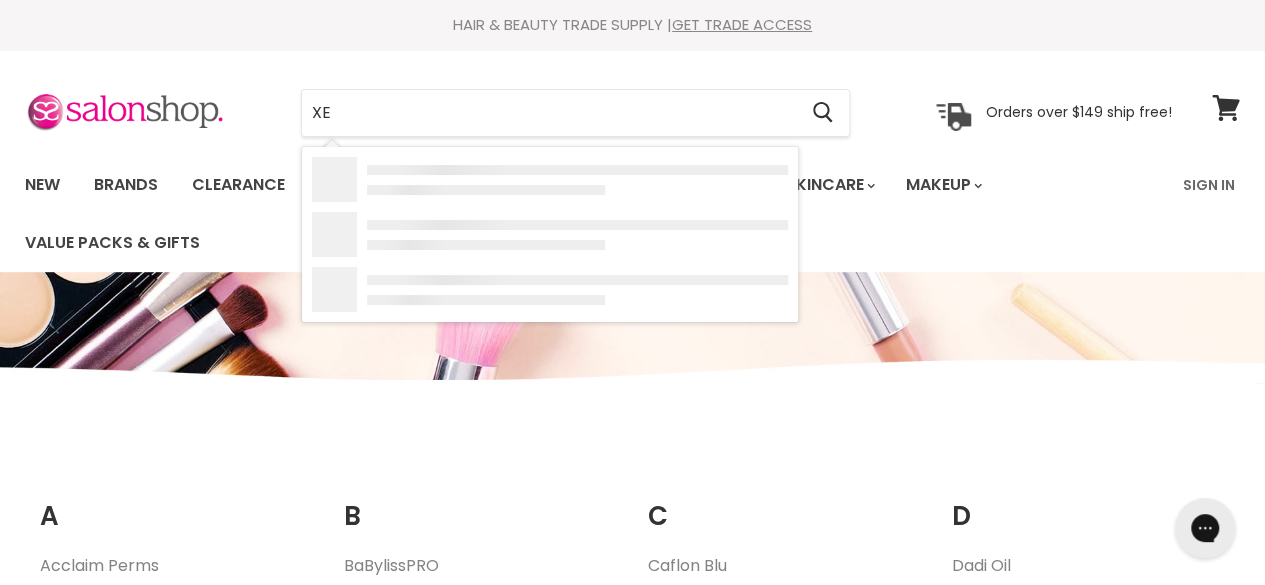 scroll, scrollTop: 0, scrollLeft: 0, axis: both 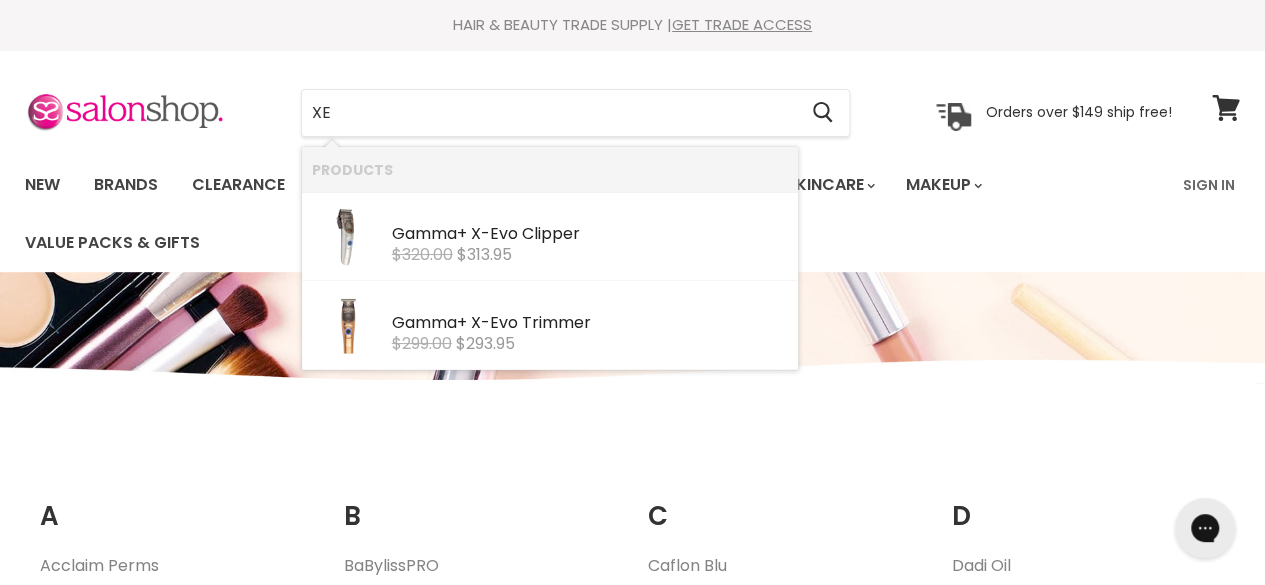 type on "X" 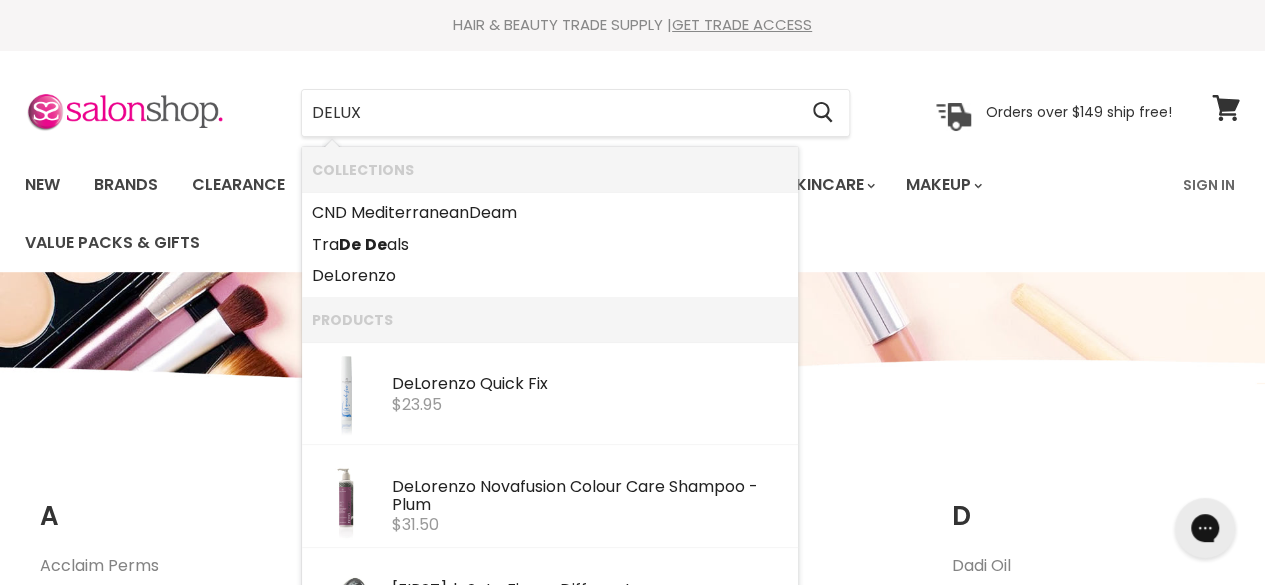 type on "DELUXE" 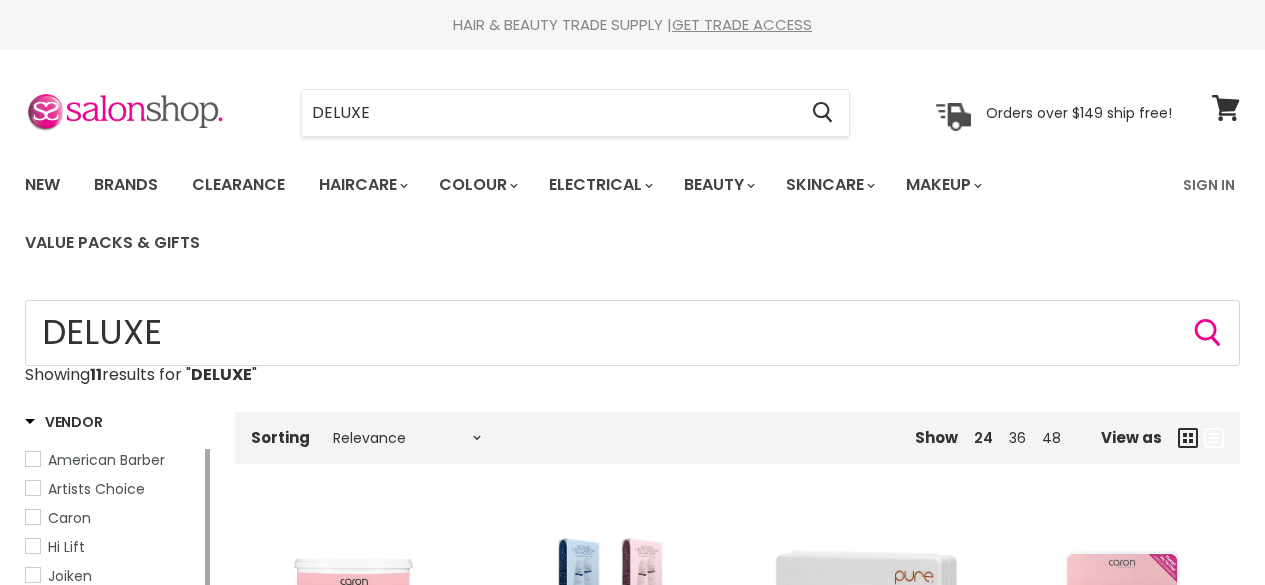scroll, scrollTop: 0, scrollLeft: 0, axis: both 